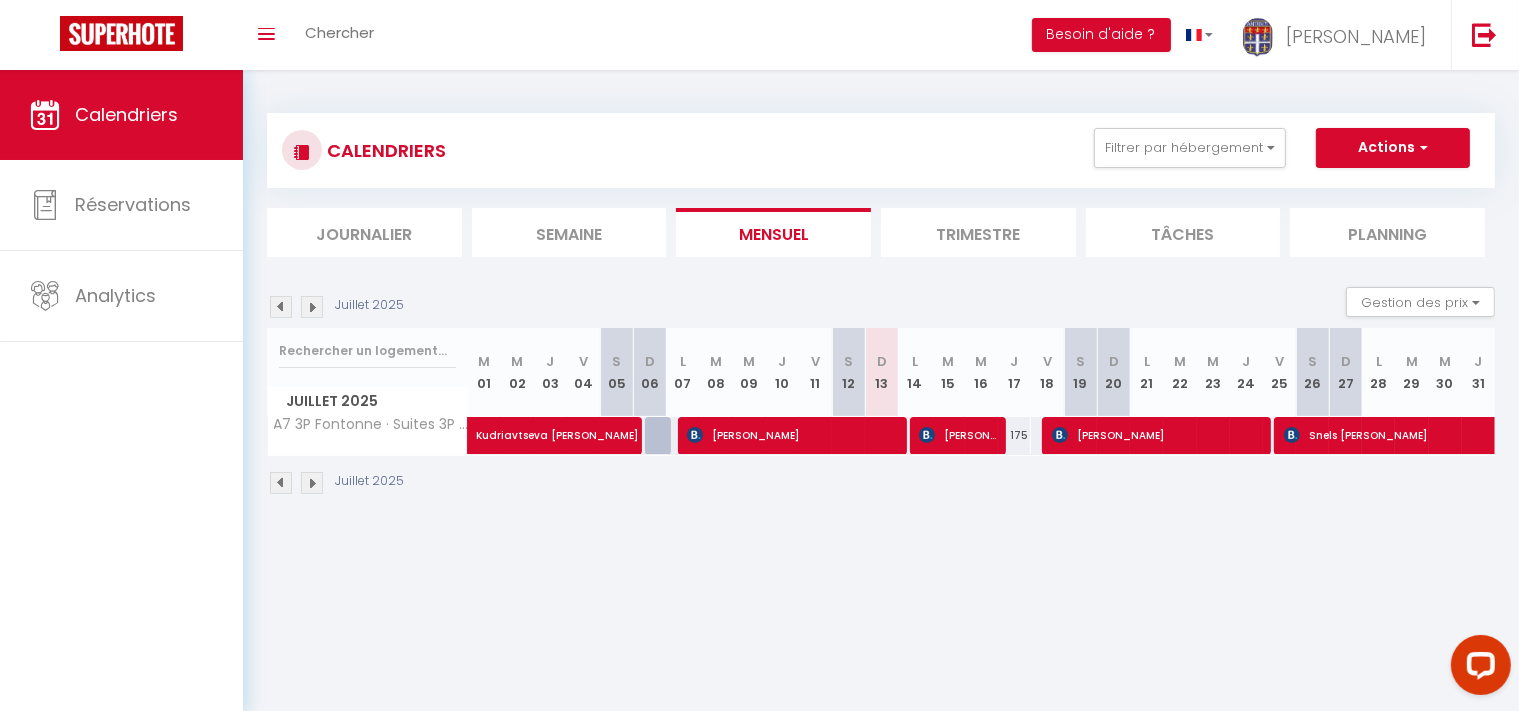 scroll, scrollTop: 0, scrollLeft: 0, axis: both 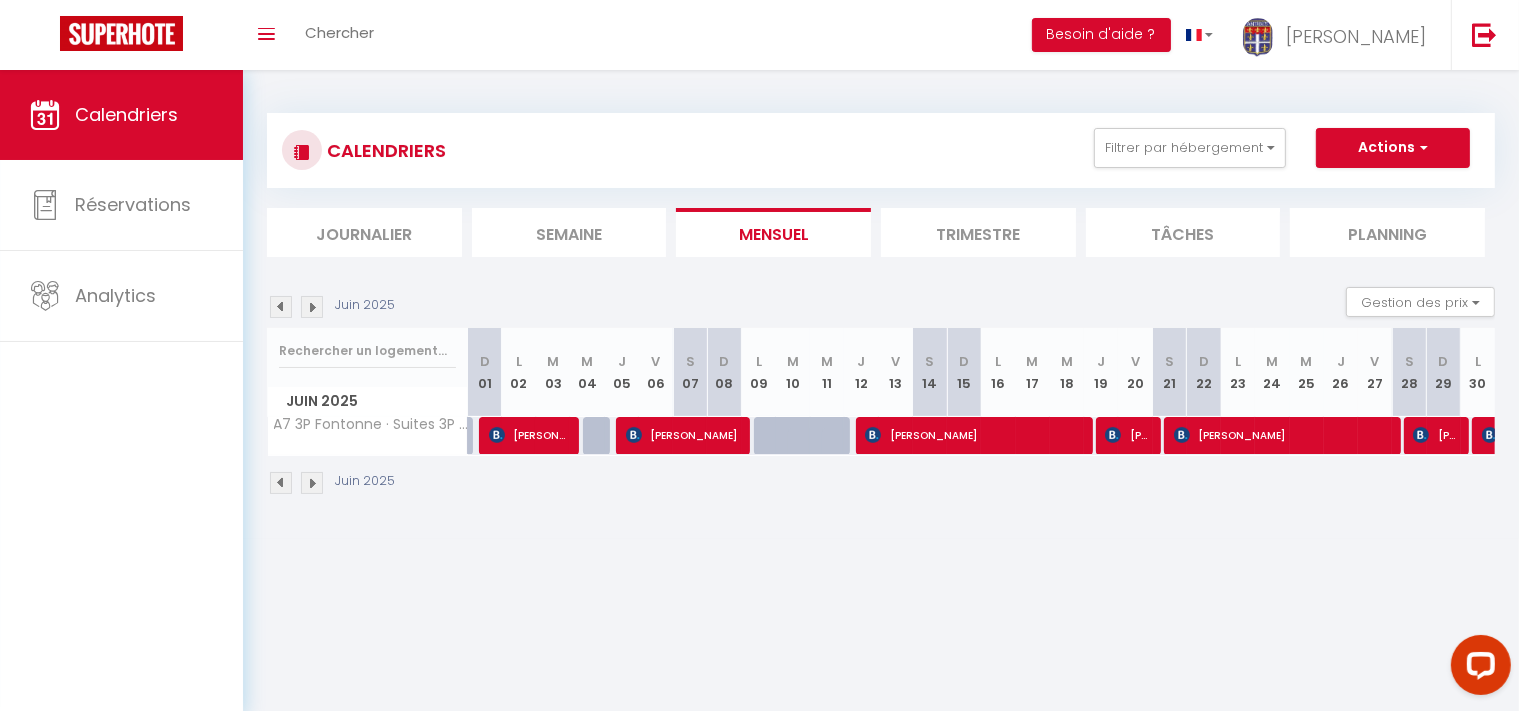 click at bounding box center (281, 307) 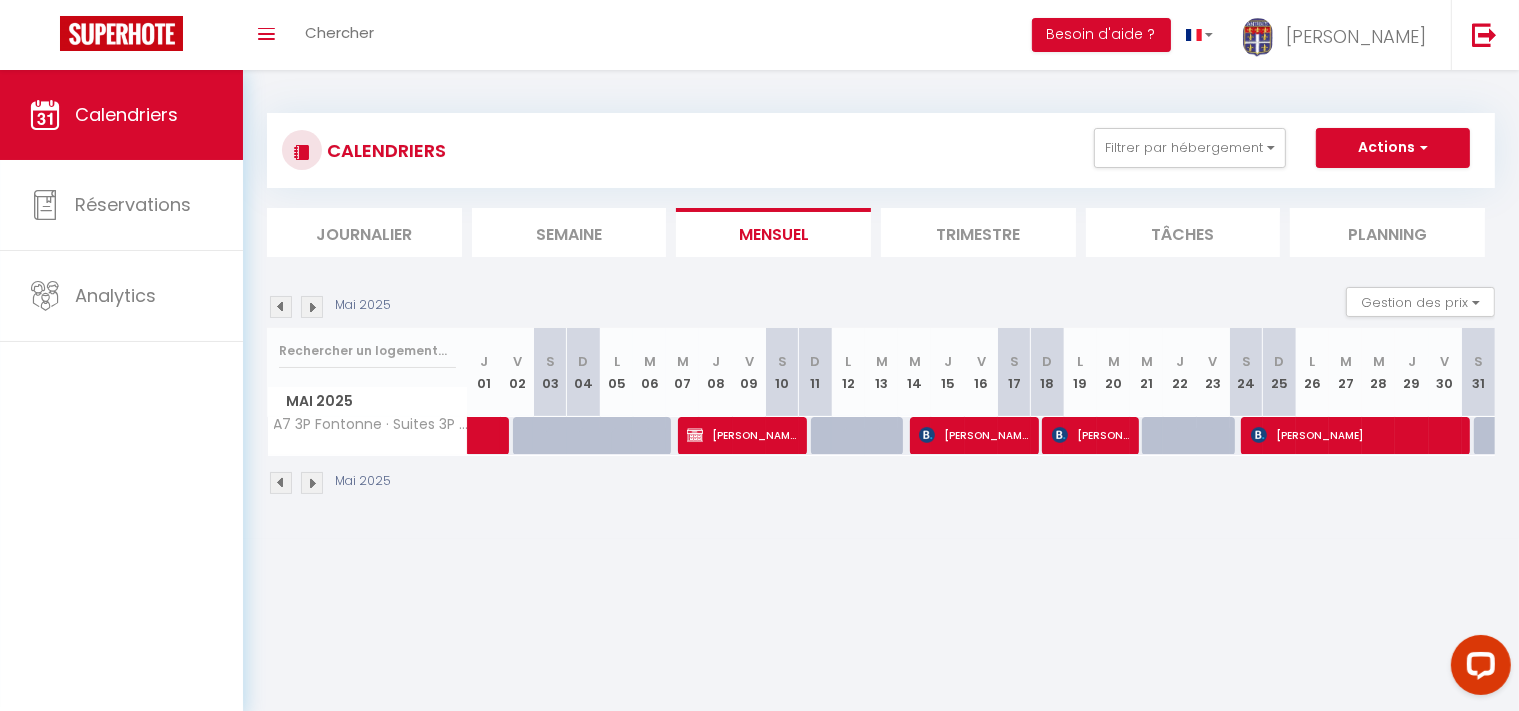 click at bounding box center [312, 307] 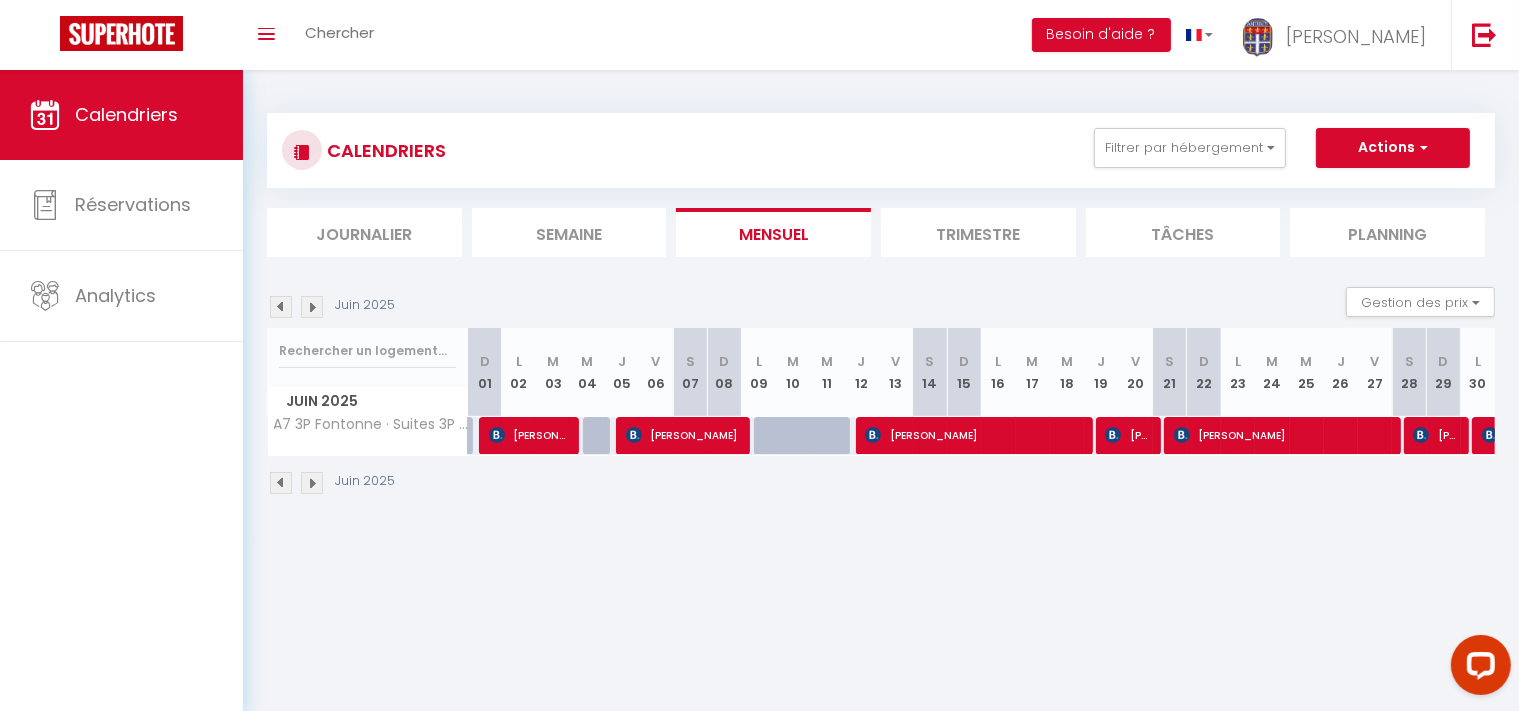 click at bounding box center [281, 307] 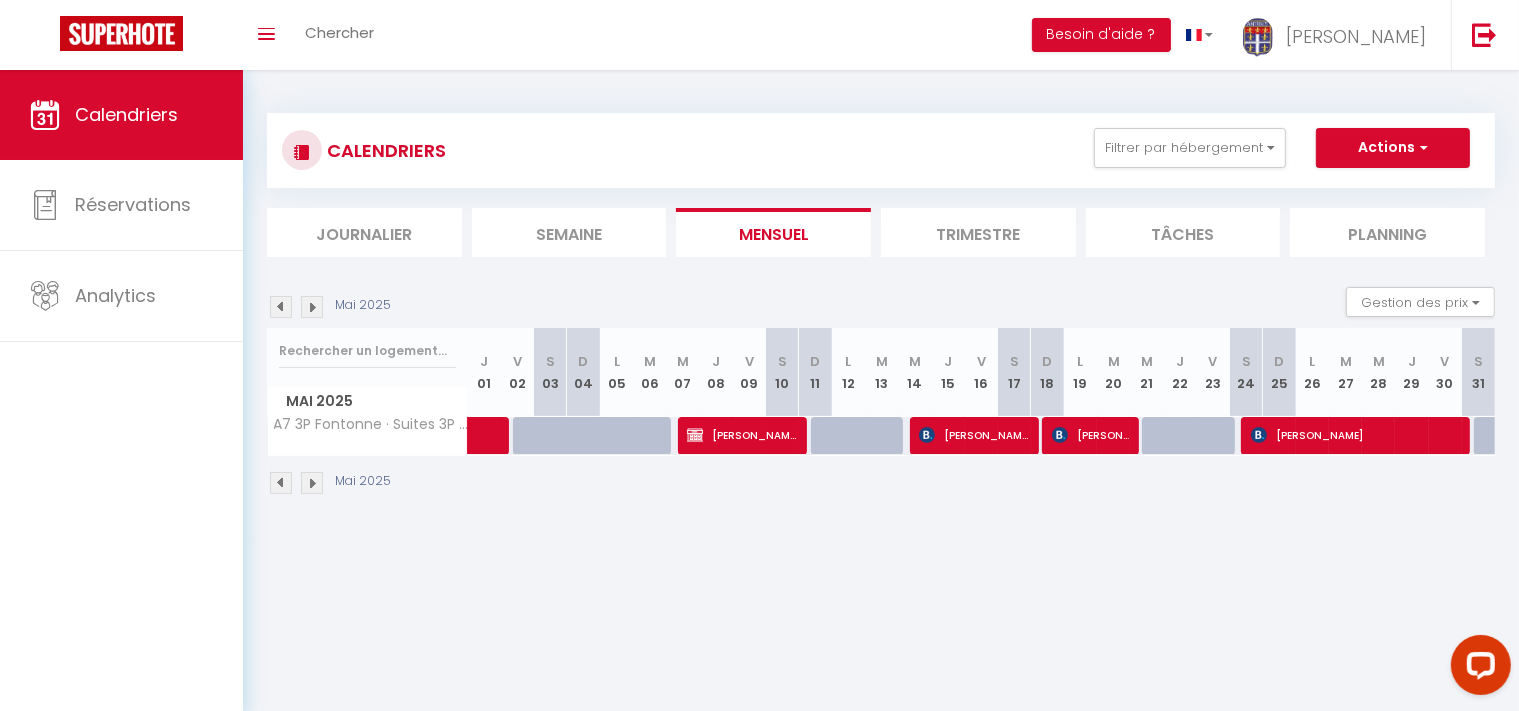 click at bounding box center [927, 435] 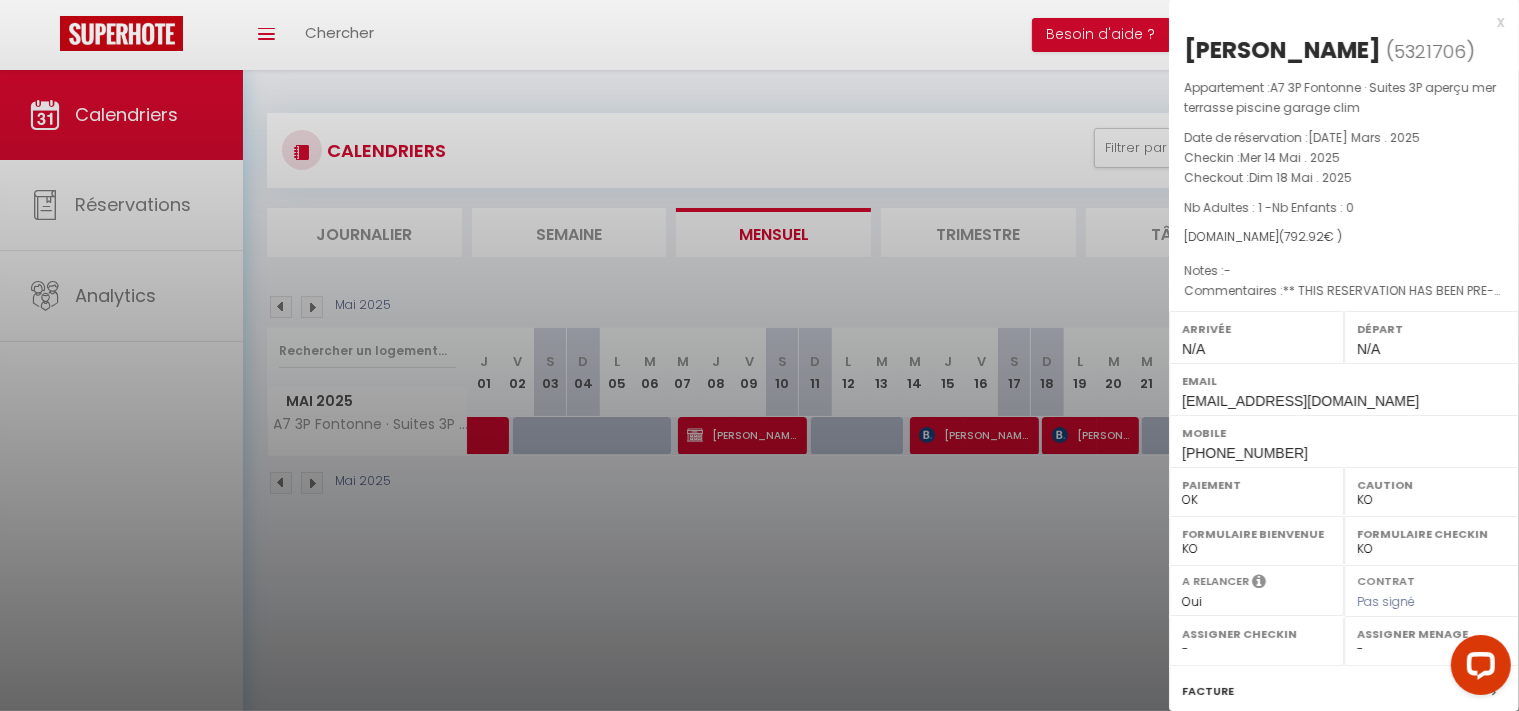 click on "x" at bounding box center (1336, 22) 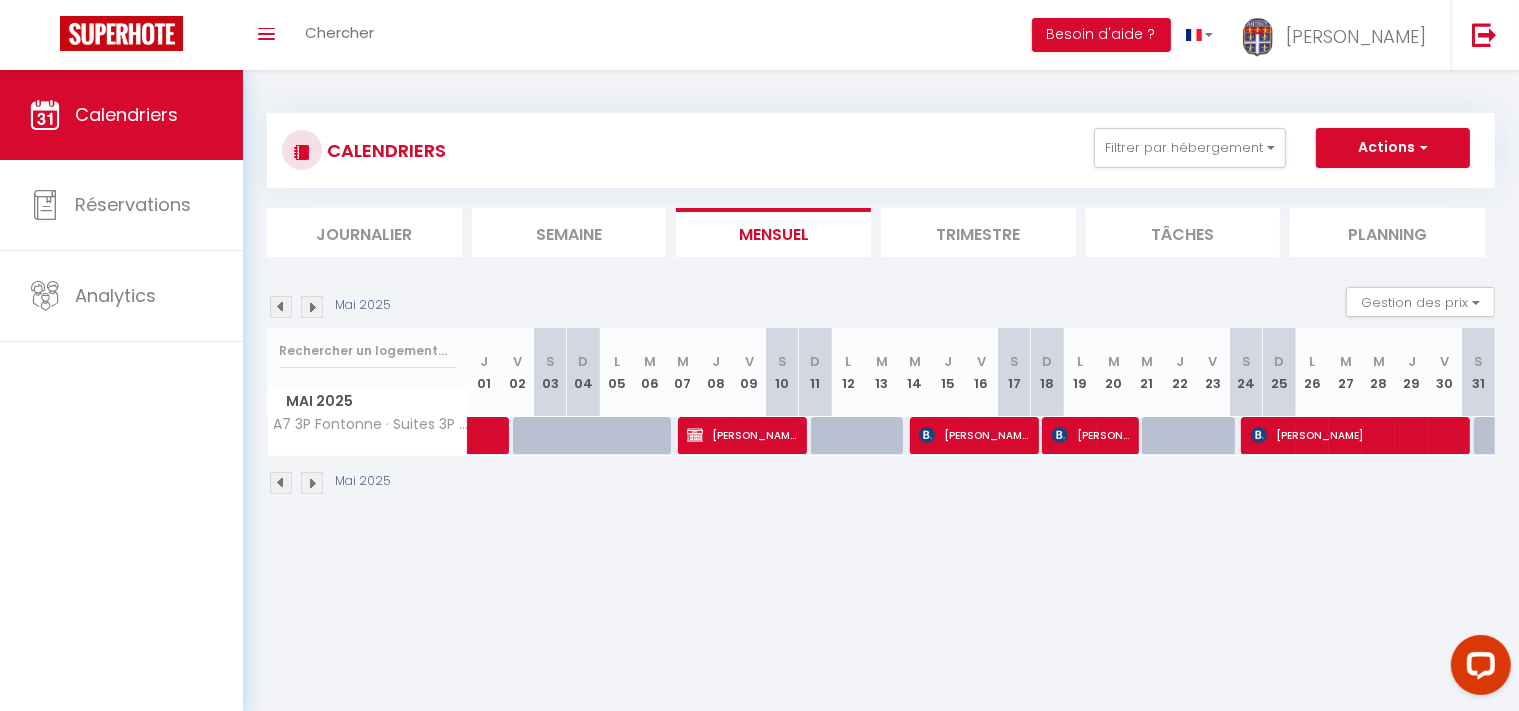 click at bounding box center [1259, 435] 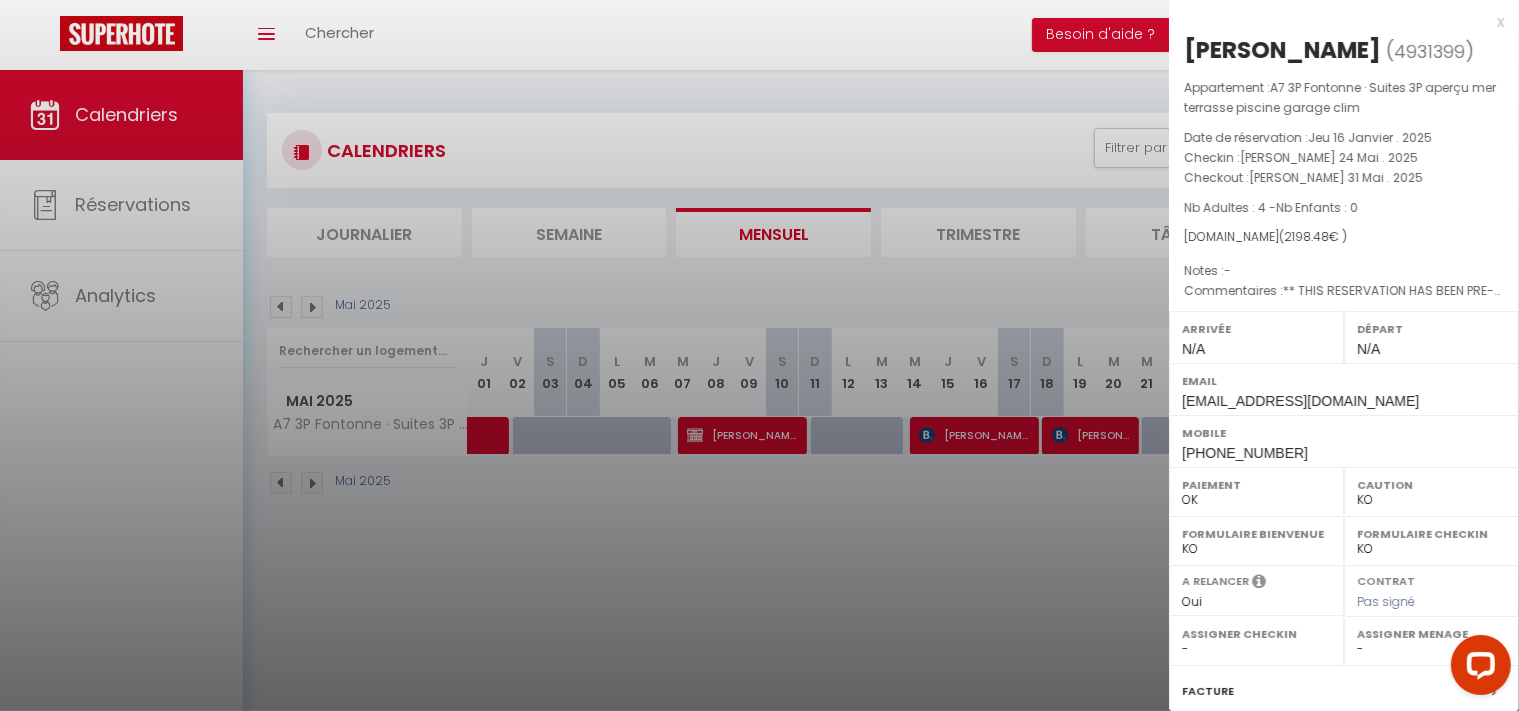 click at bounding box center [759, 355] 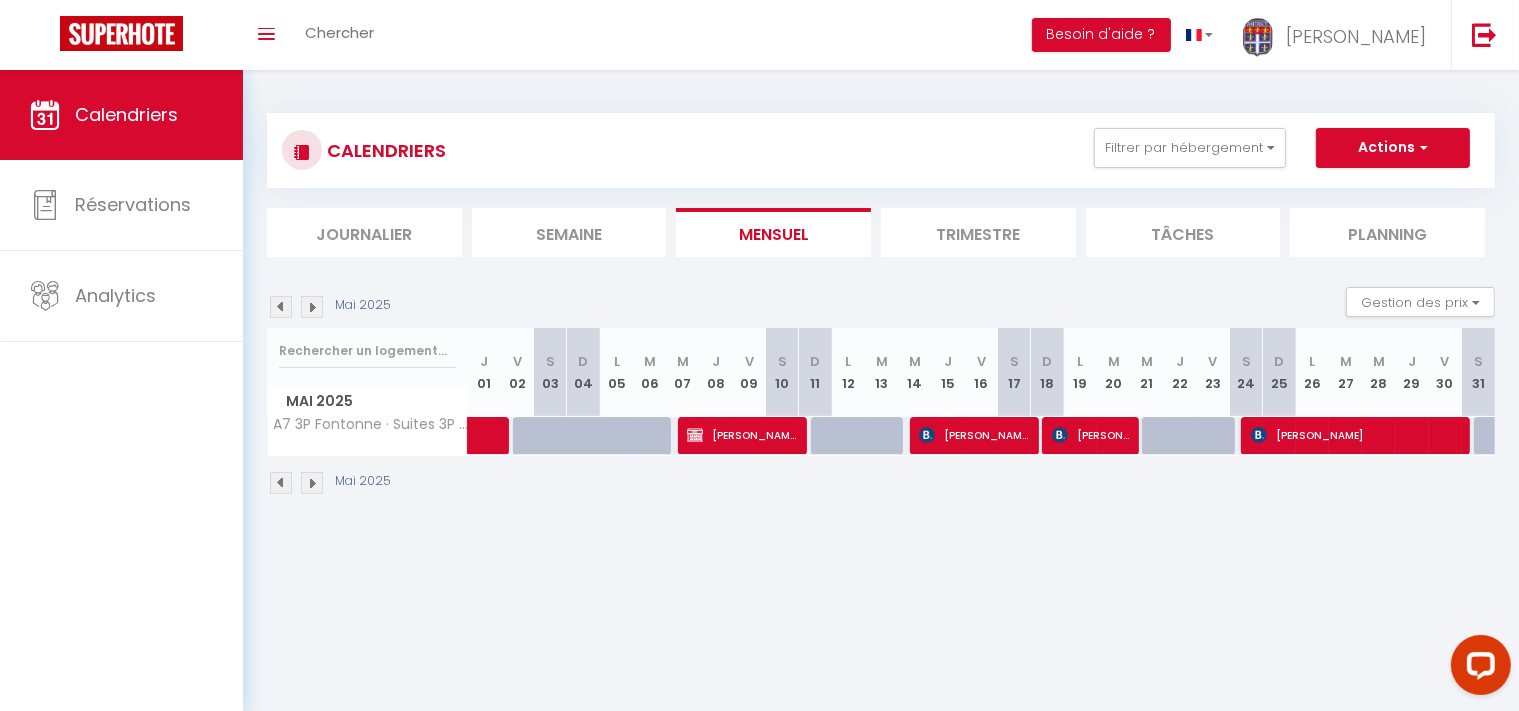 click at bounding box center [1259, 435] 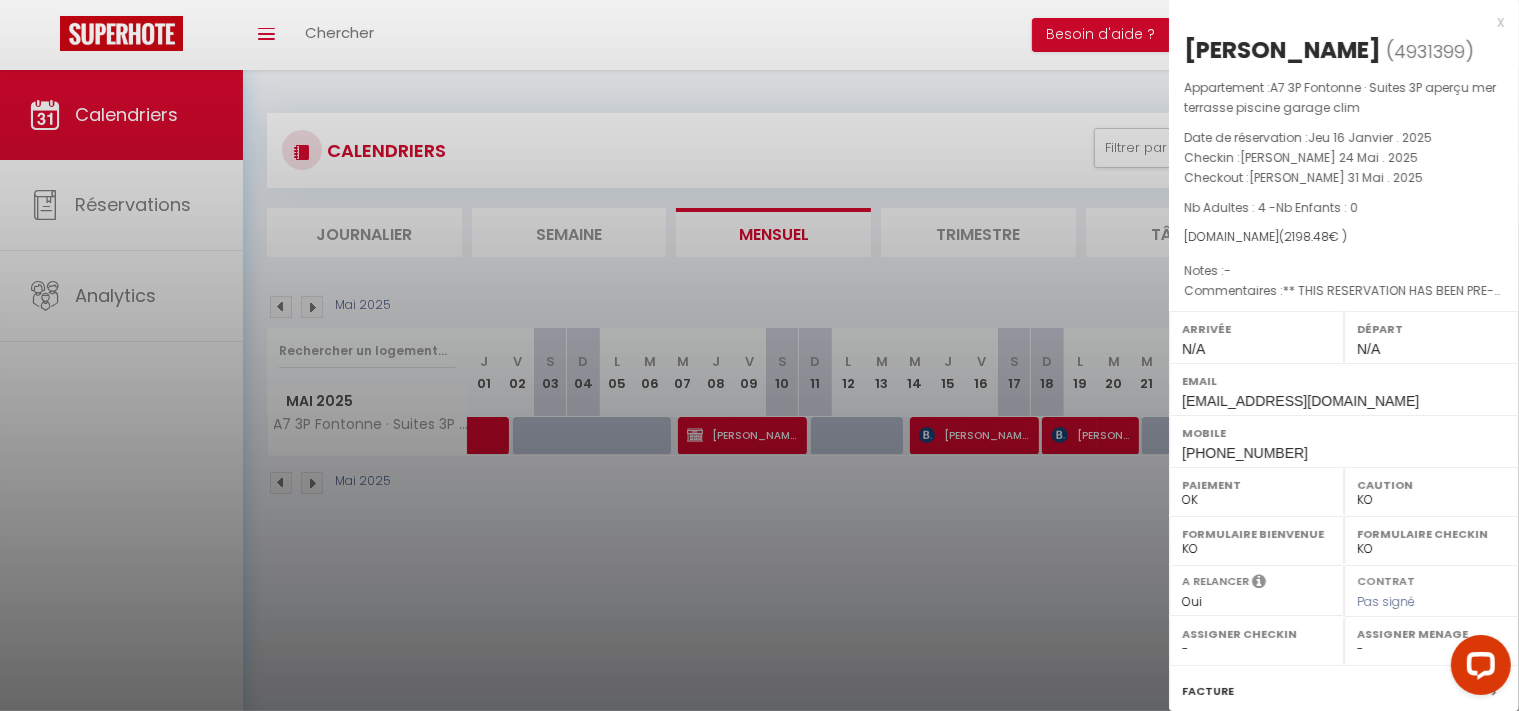 click at bounding box center [759, 355] 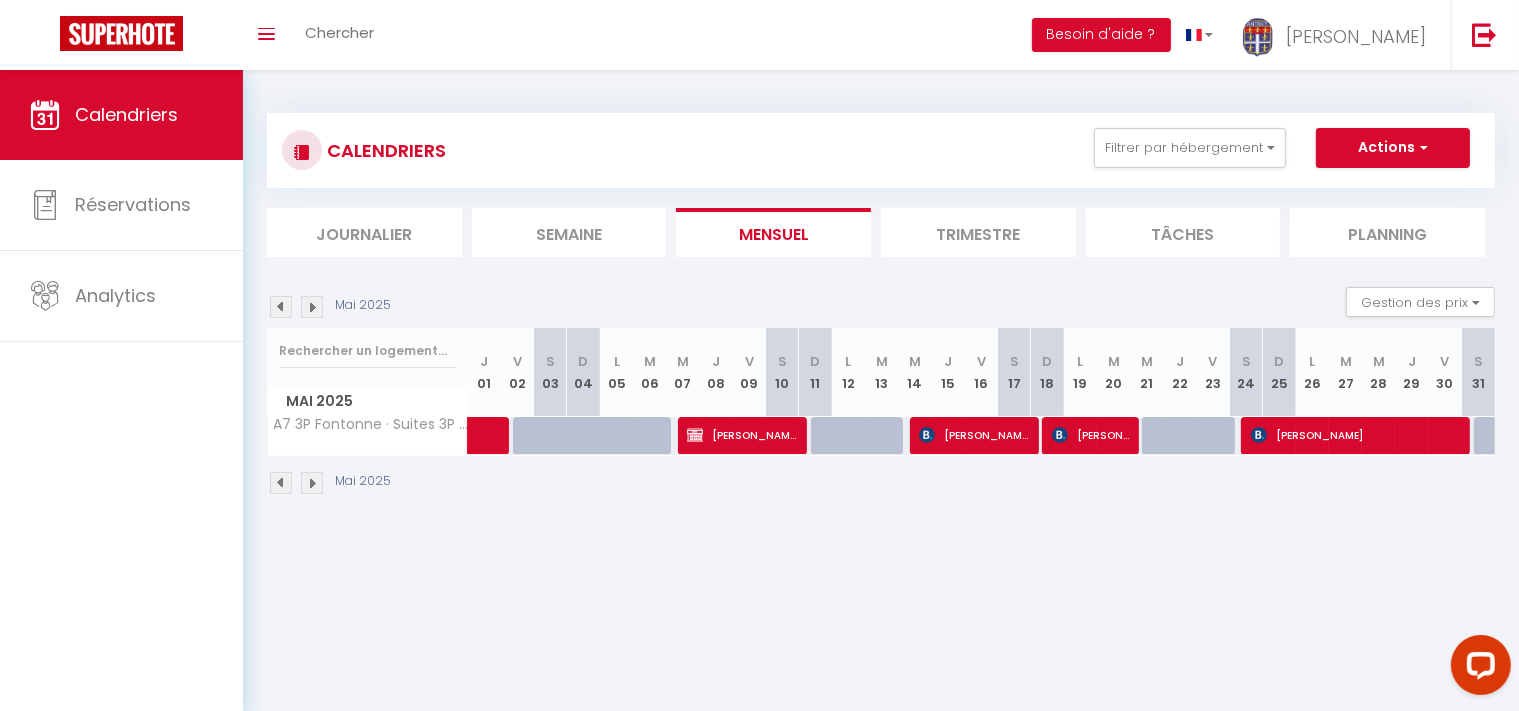 click at bounding box center (312, 307) 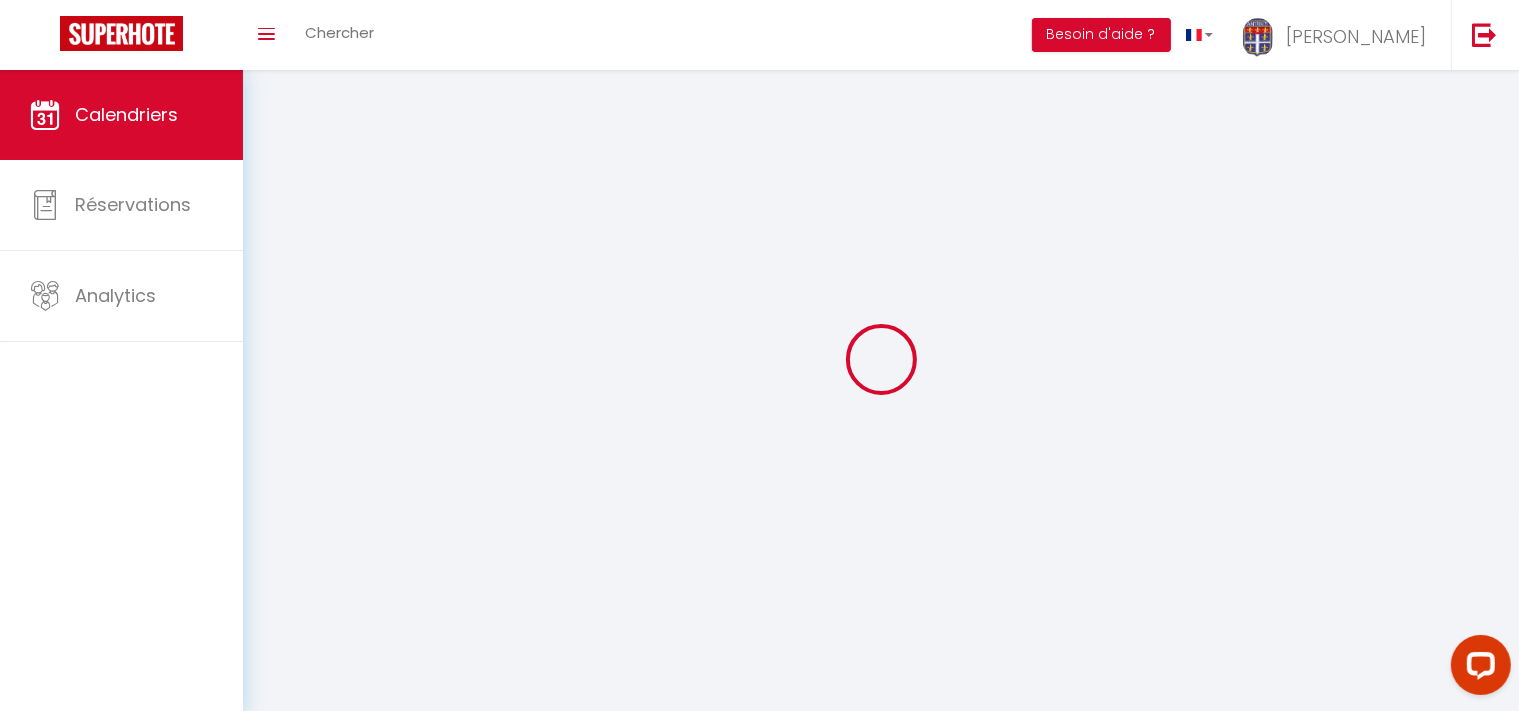 select on "KO" 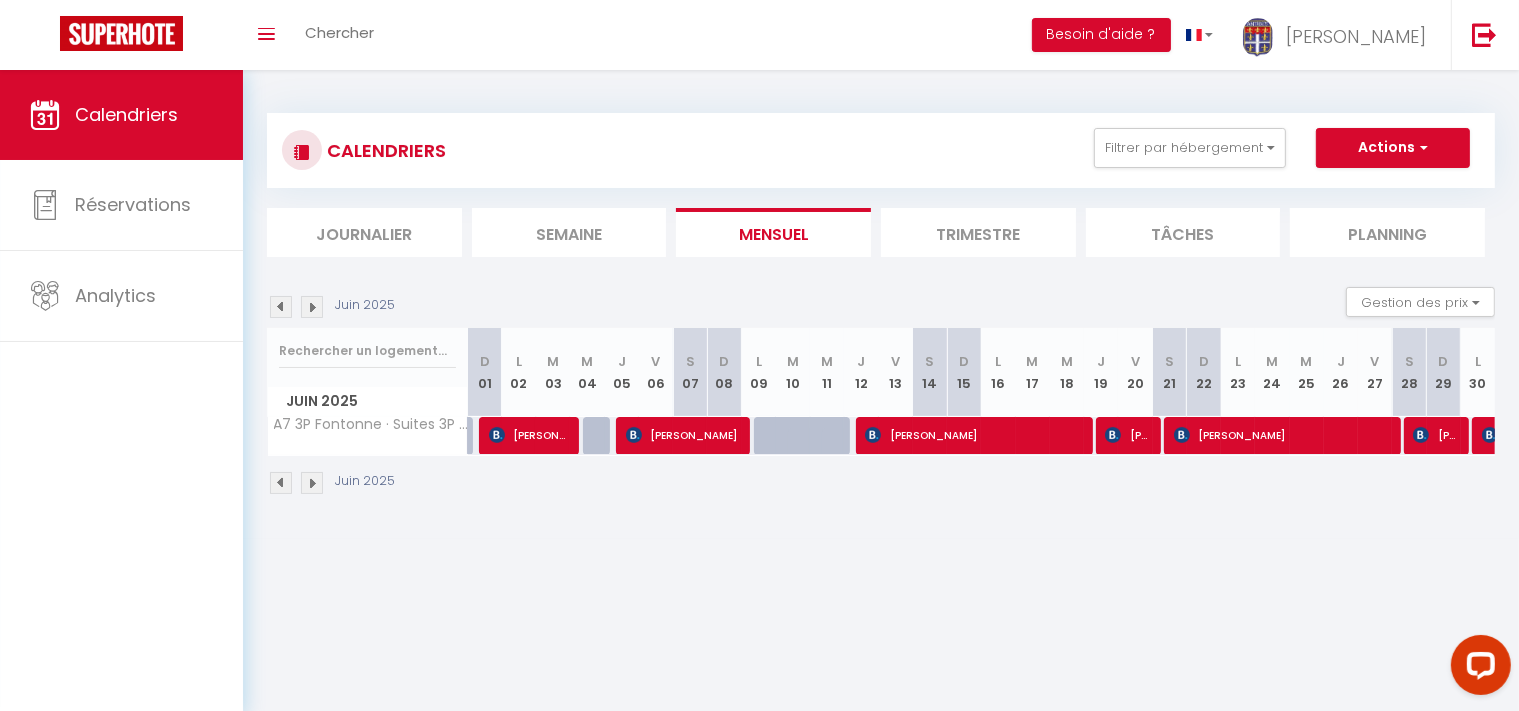 click at bounding box center (497, 435) 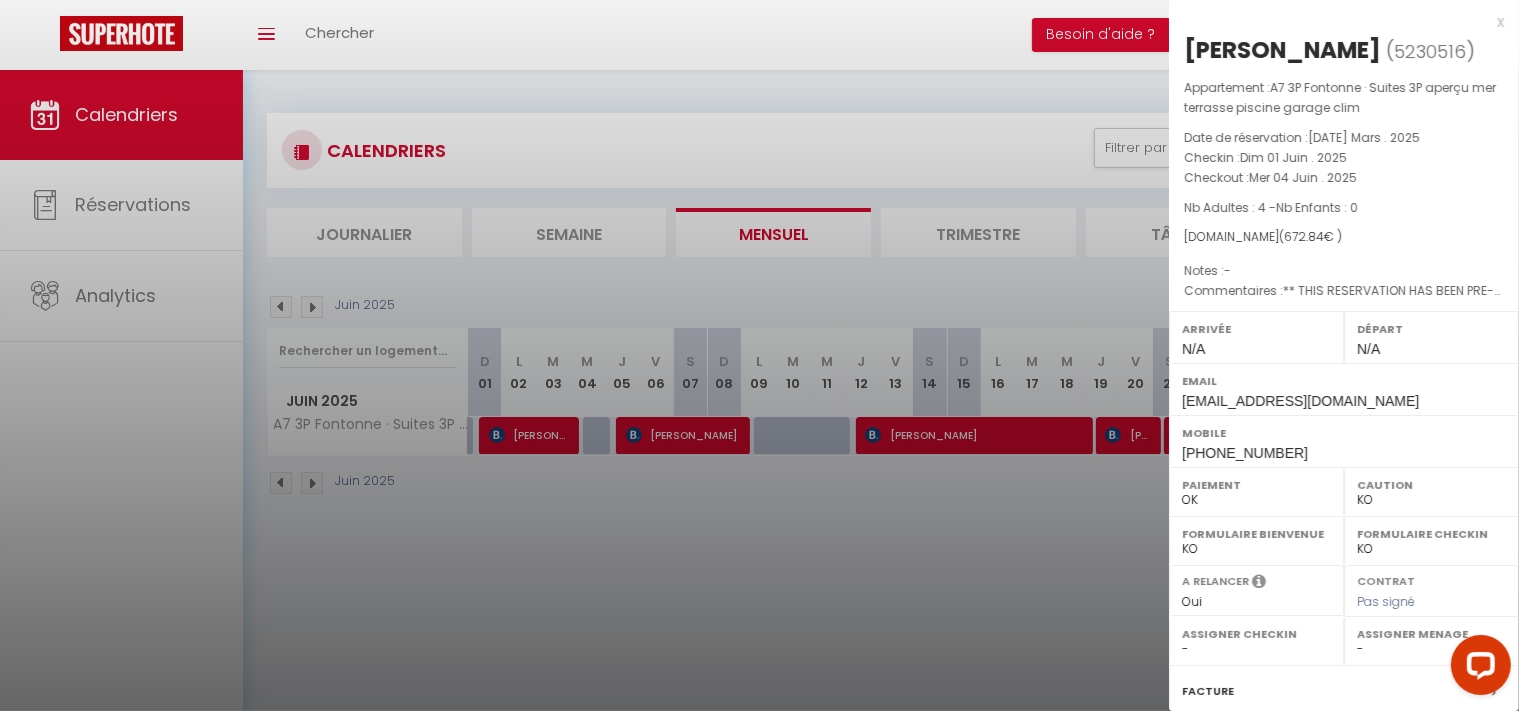 click at bounding box center (759, 355) 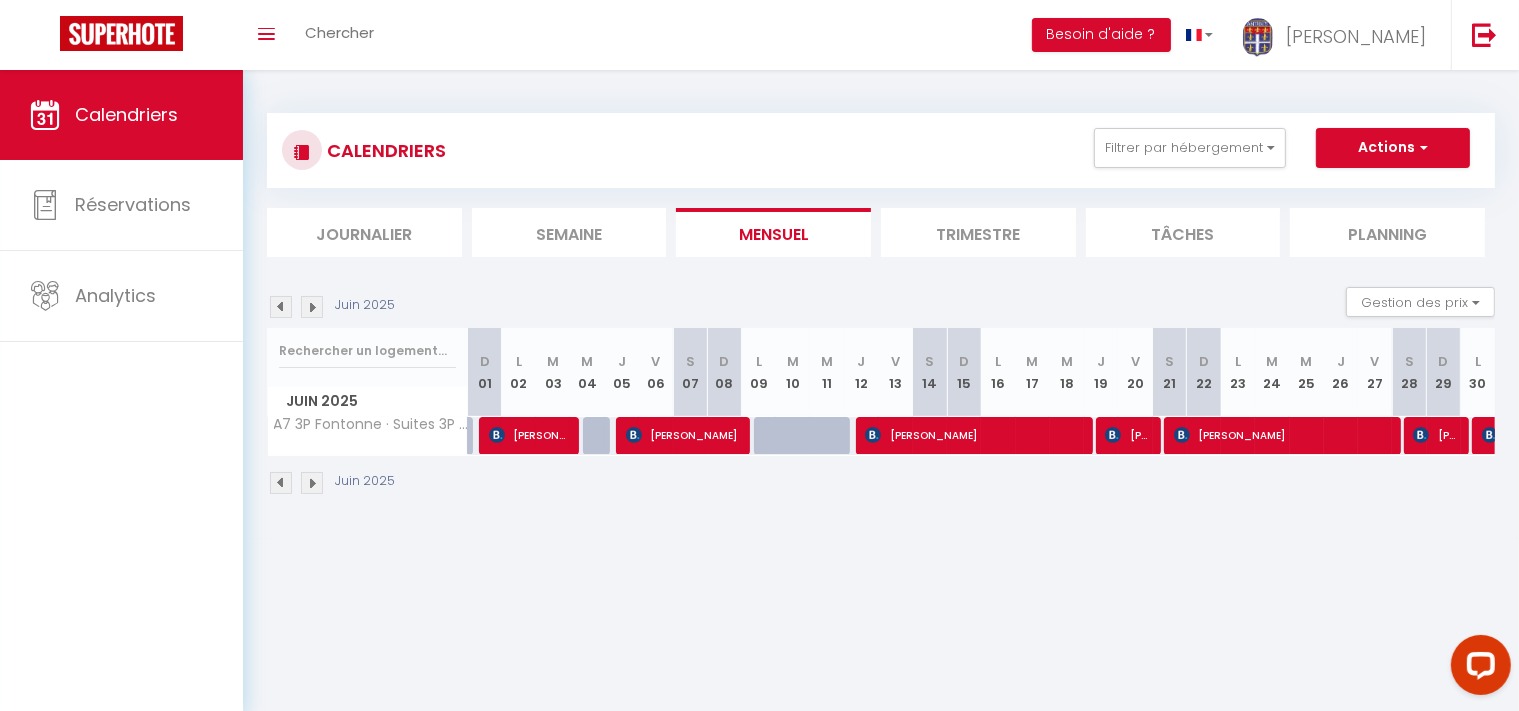 click at bounding box center (634, 435) 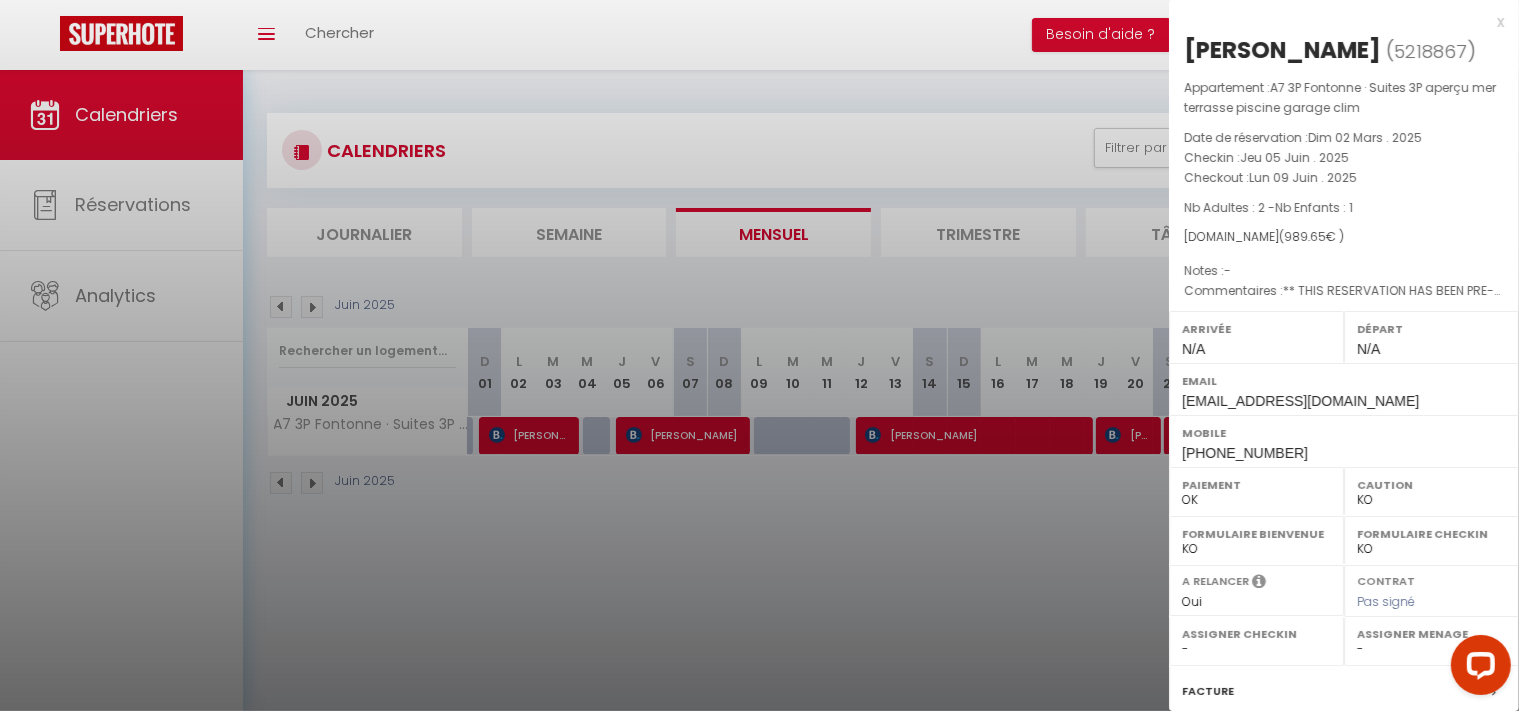drag, startPoint x: 1024, startPoint y: 566, endPoint x: 838, endPoint y: 523, distance: 190.90573 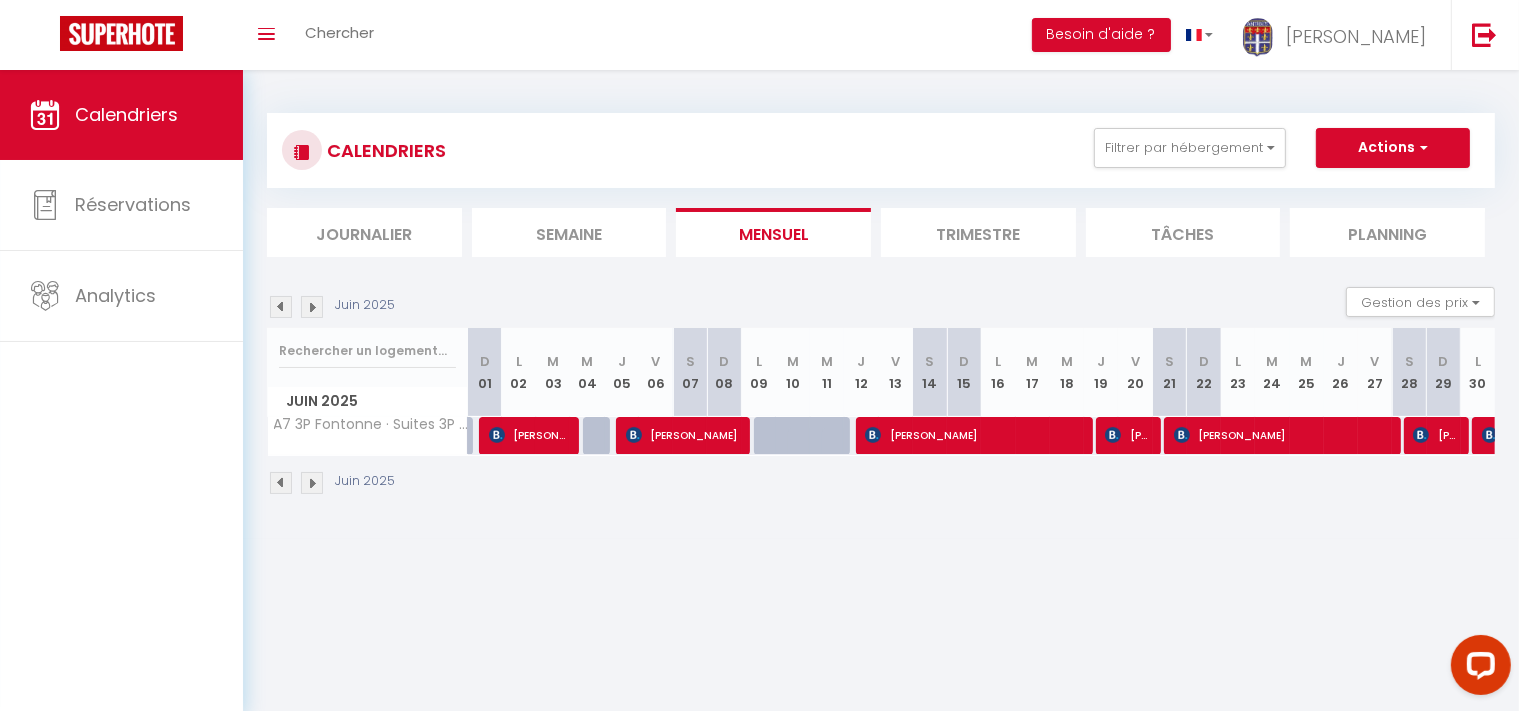 click at bounding box center (873, 435) 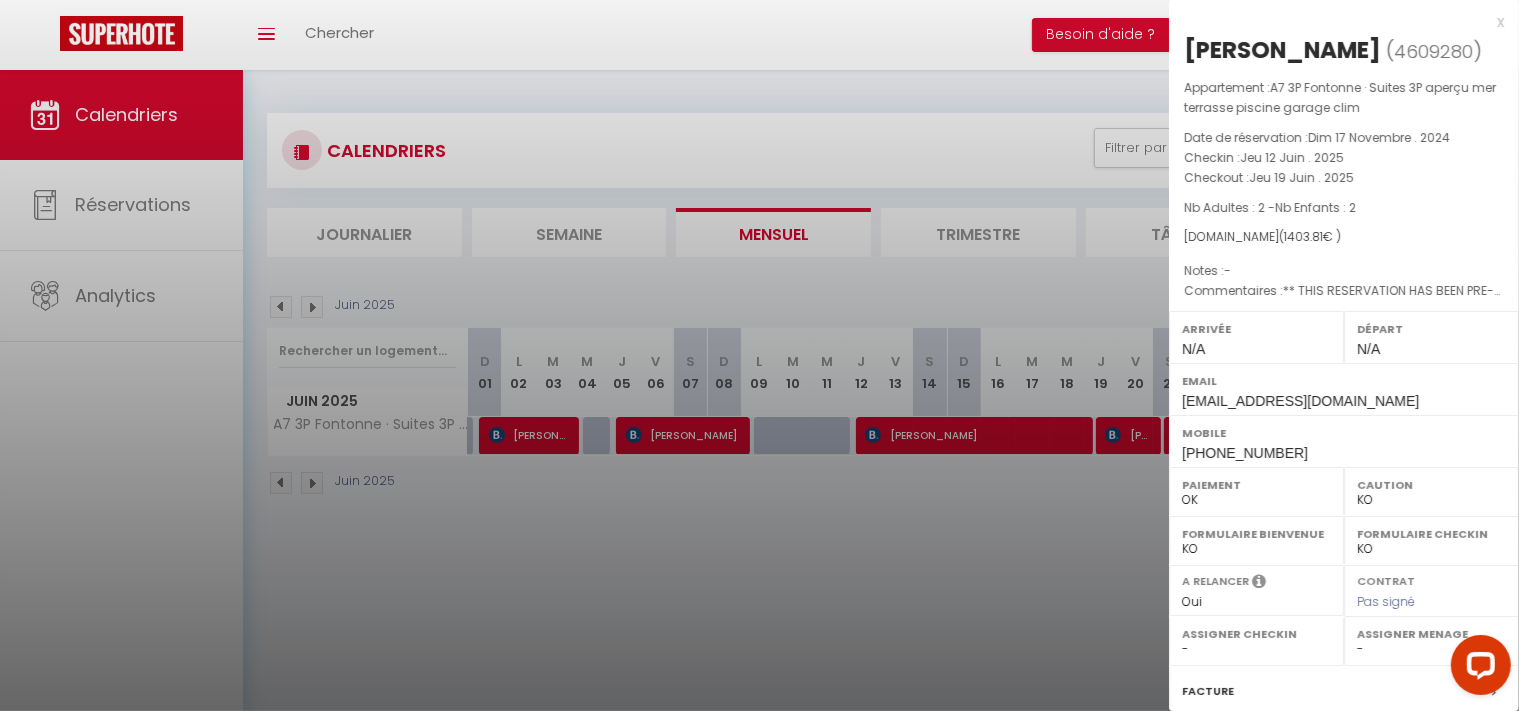 click at bounding box center [759, 355] 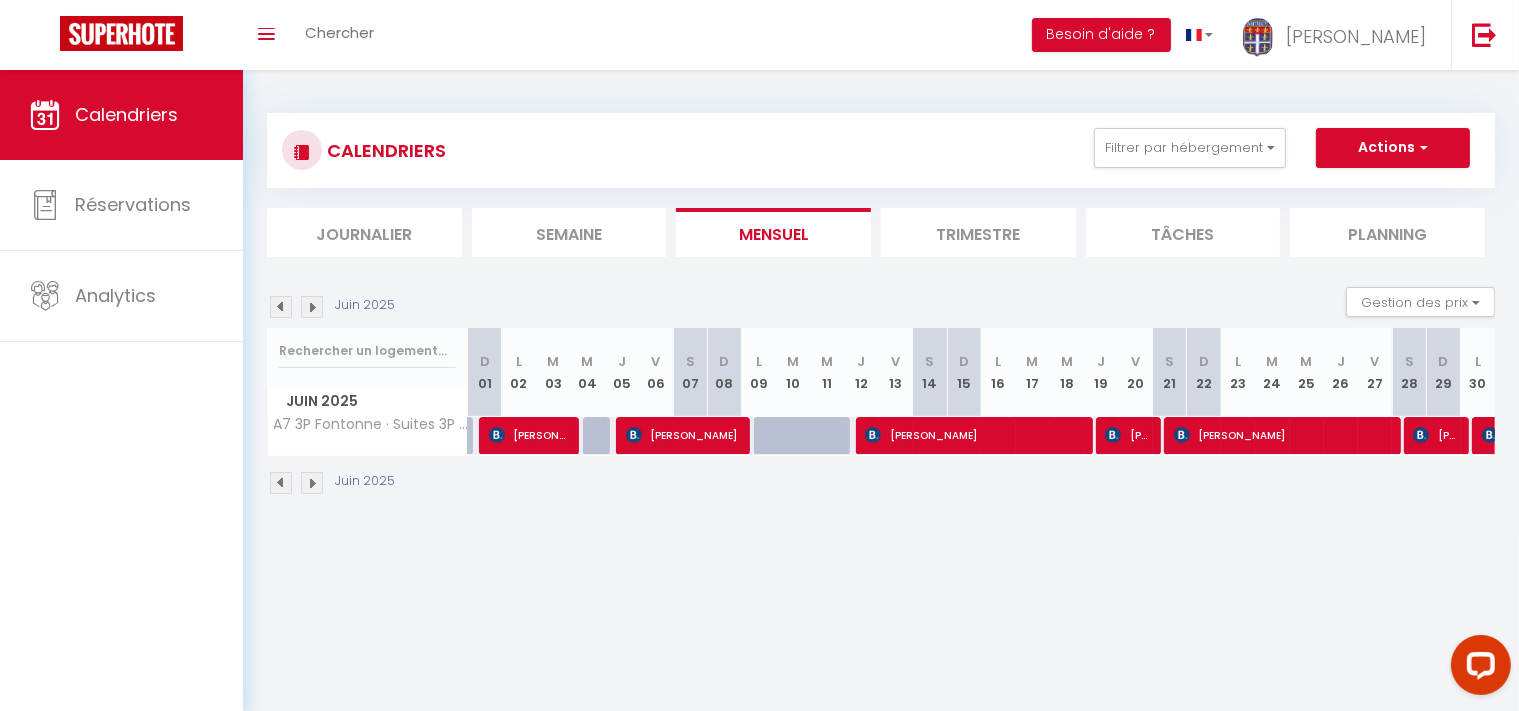 click at bounding box center [1113, 435] 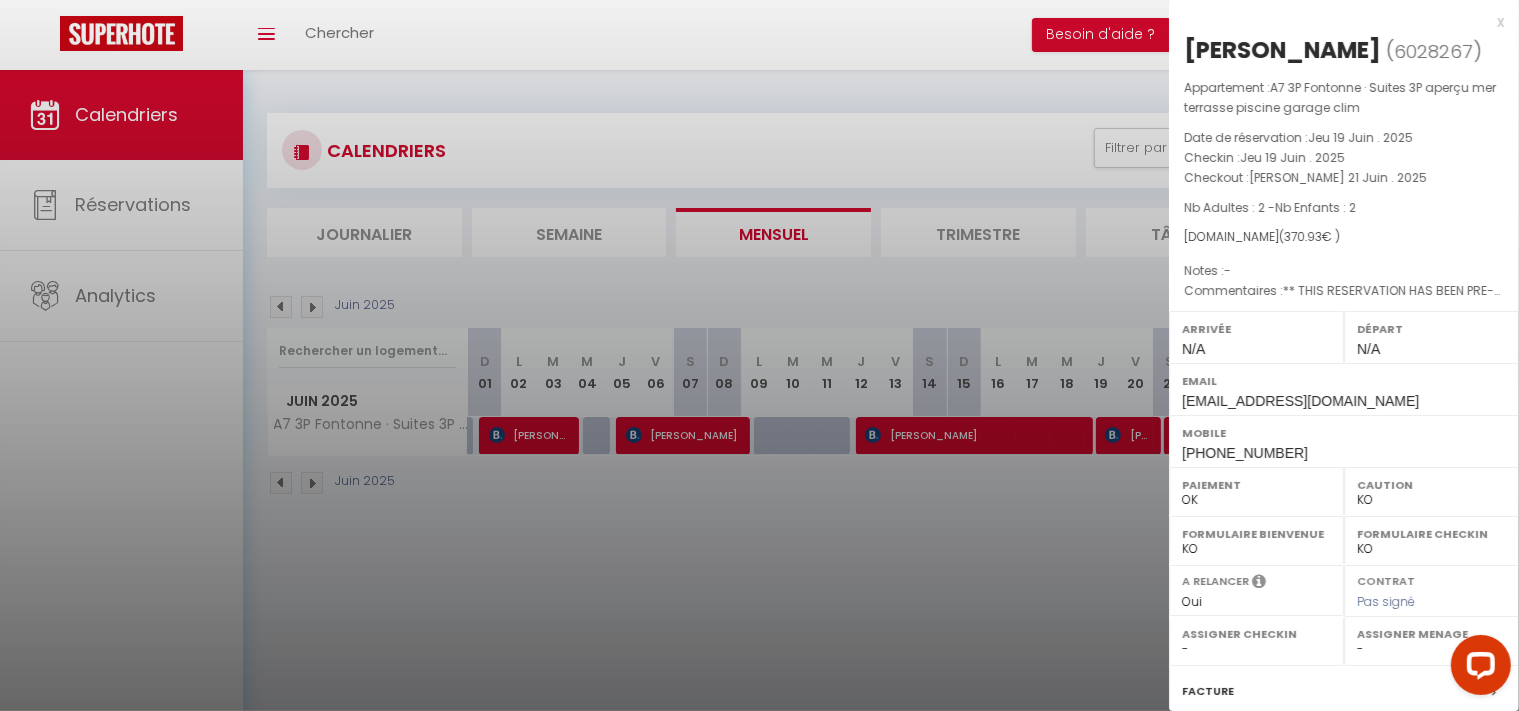 click at bounding box center [759, 355] 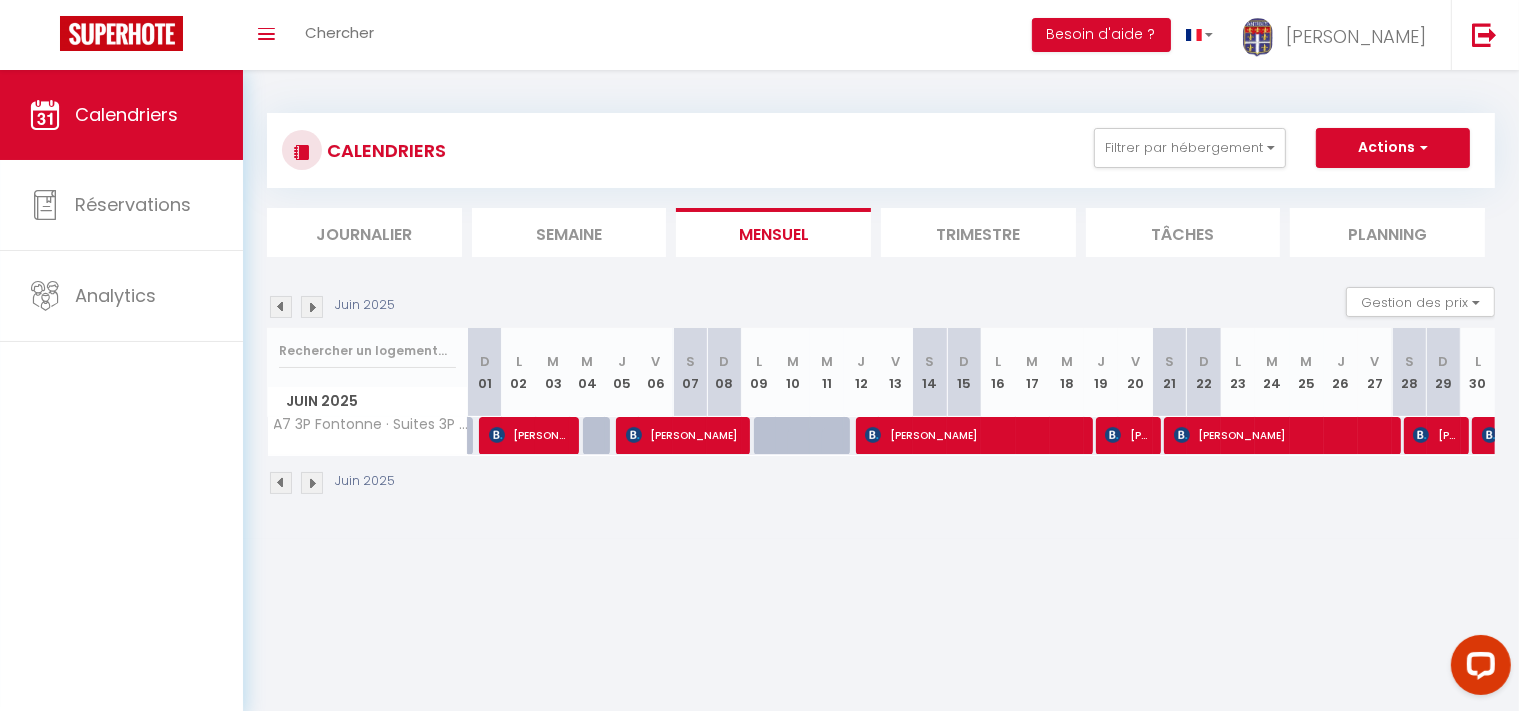 click at bounding box center (1182, 435) 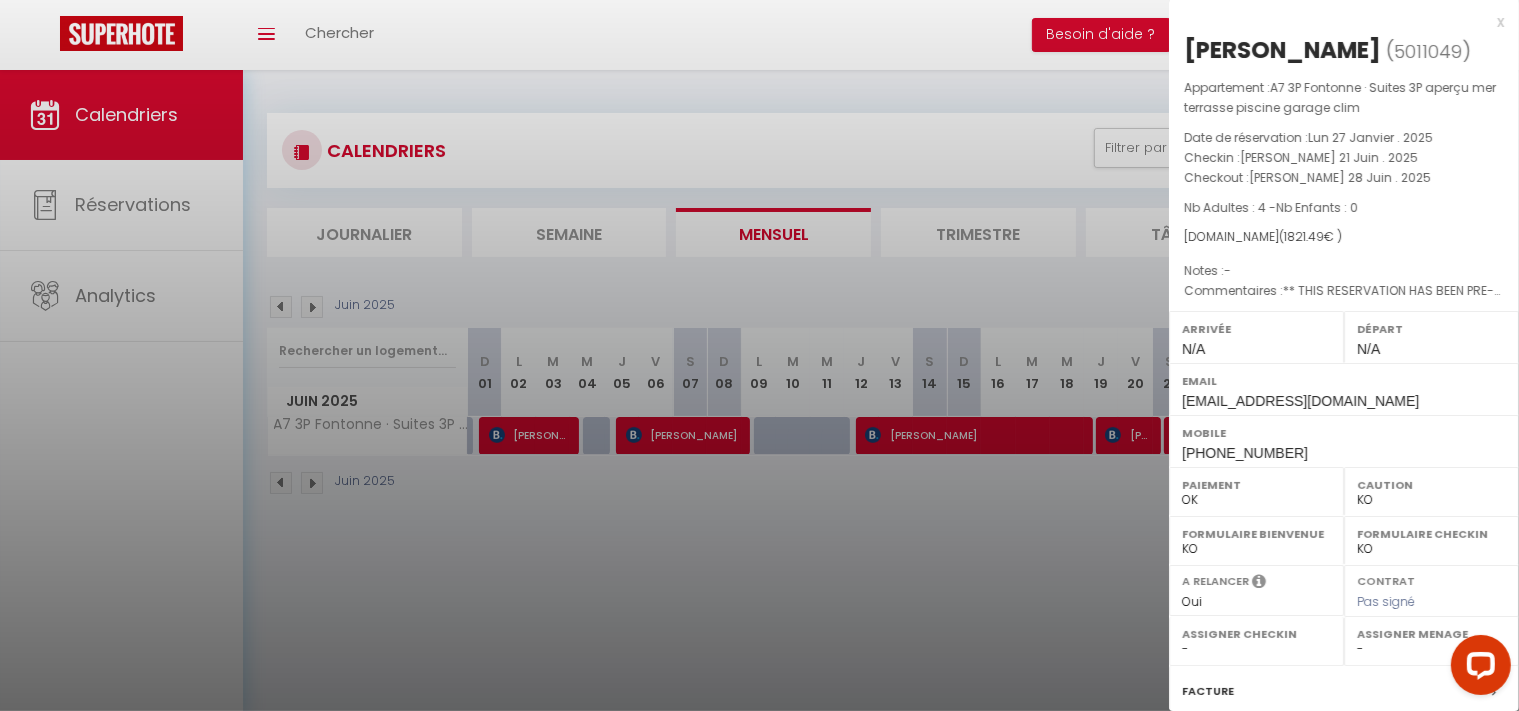 click at bounding box center [759, 355] 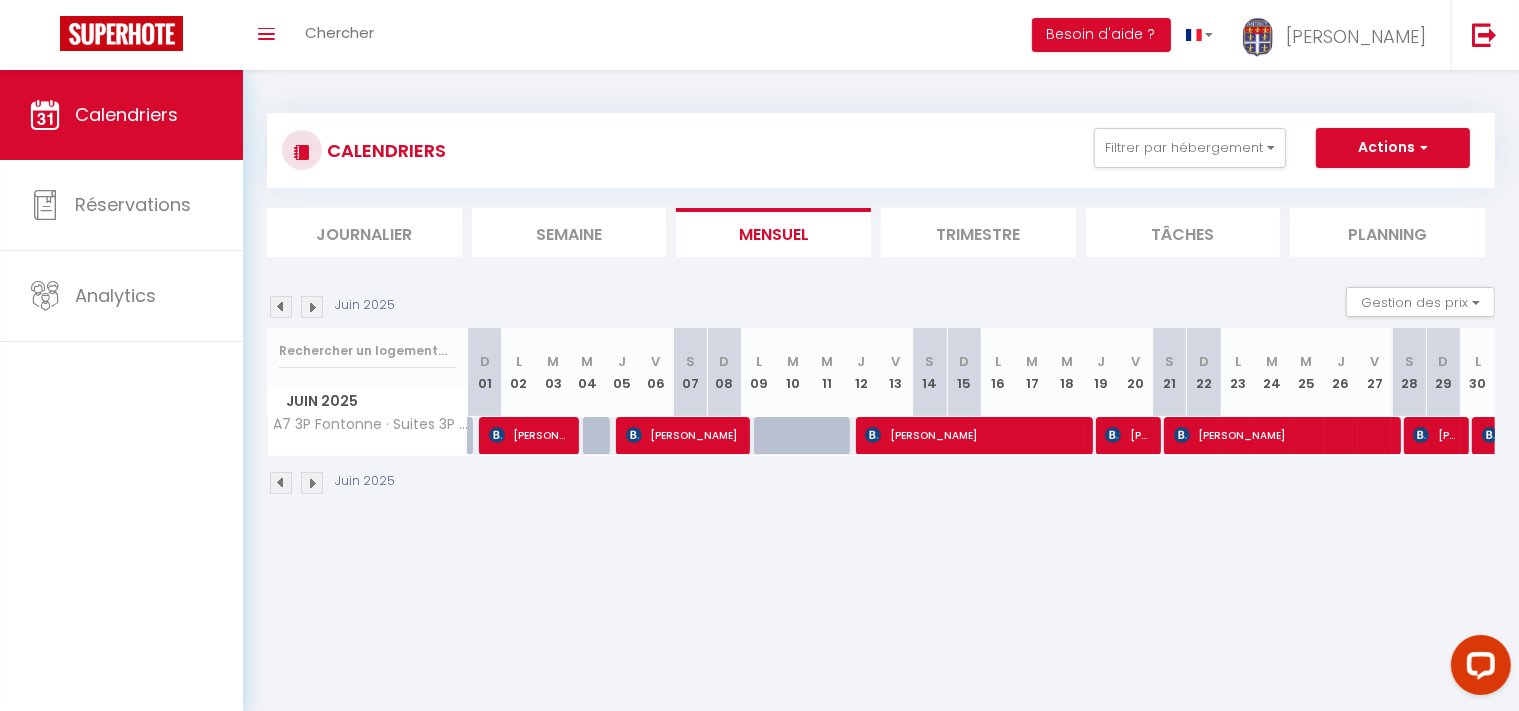 click at bounding box center (1421, 436) 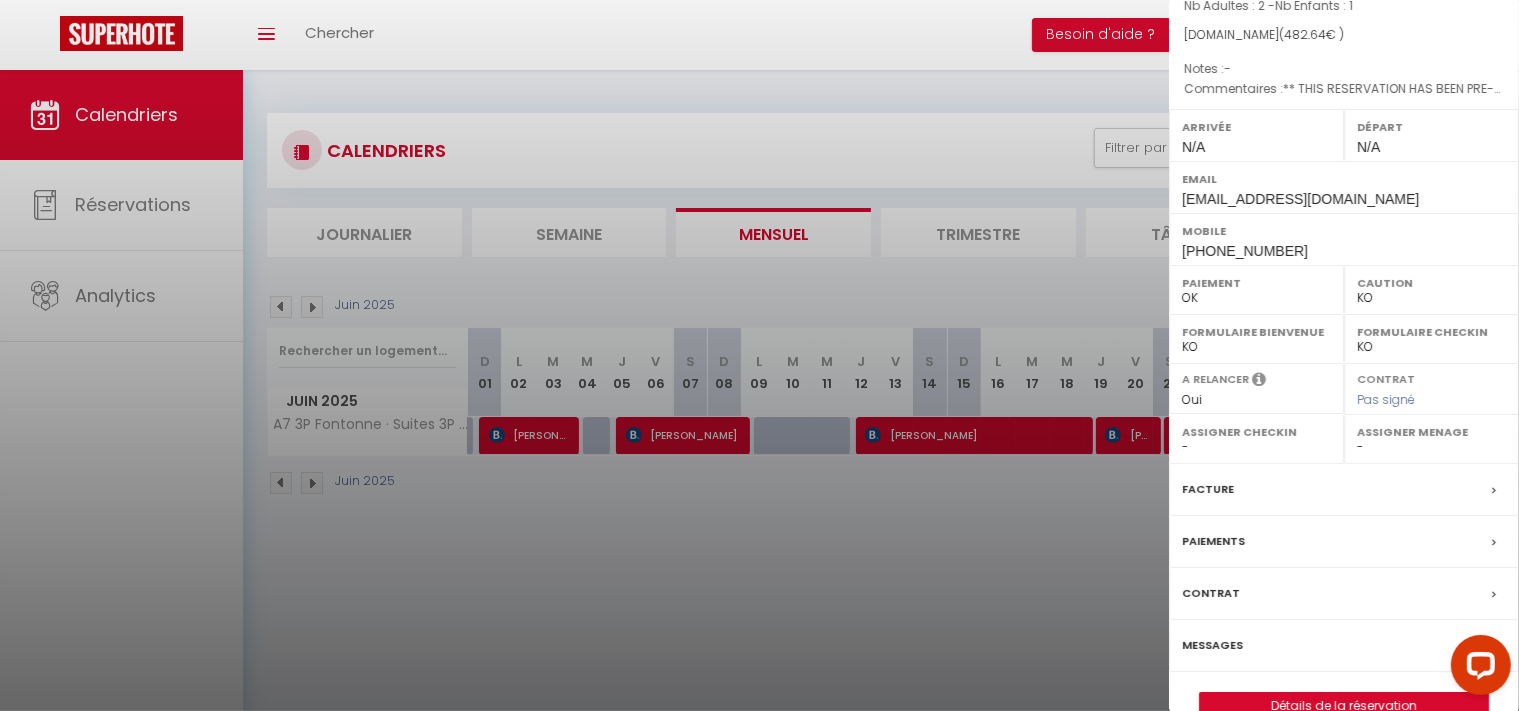 scroll, scrollTop: 0, scrollLeft: 0, axis: both 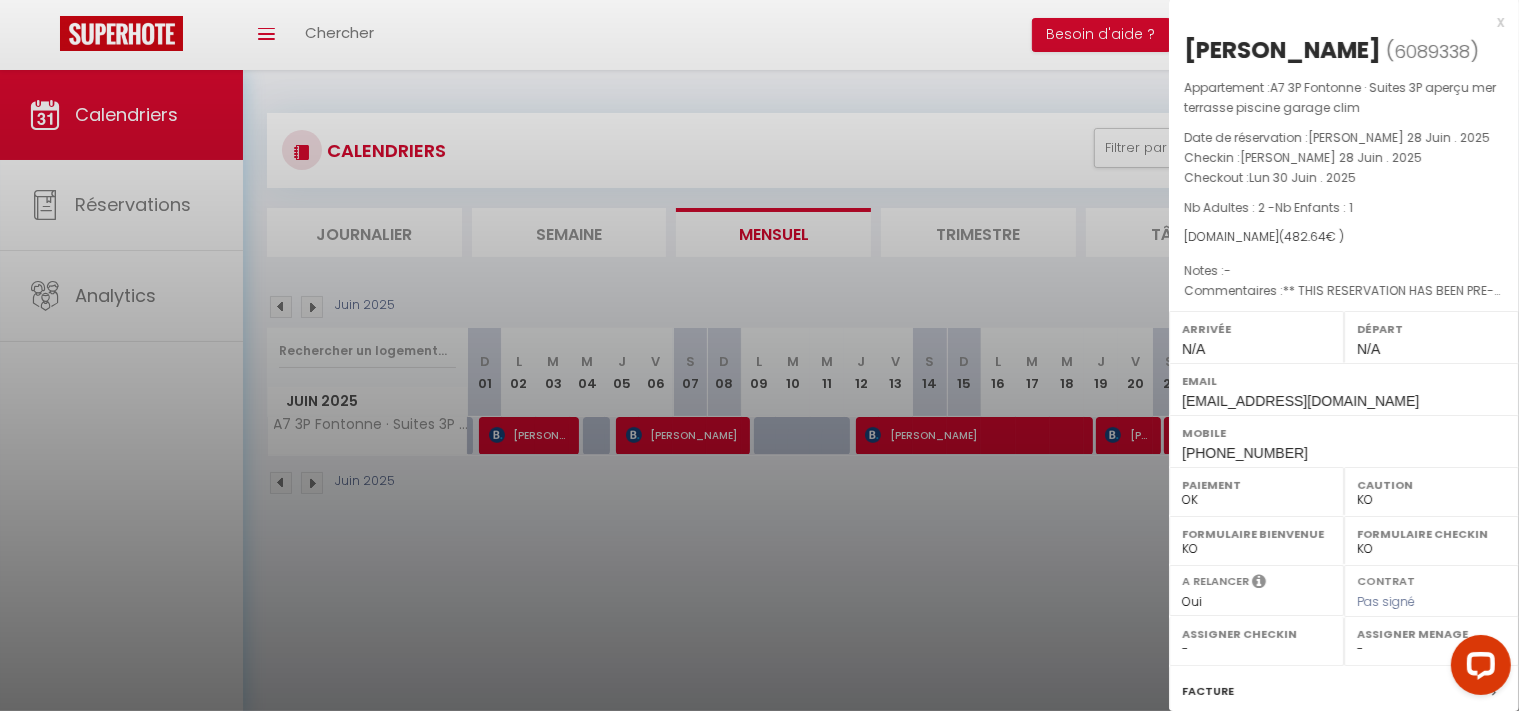 click at bounding box center (759, 355) 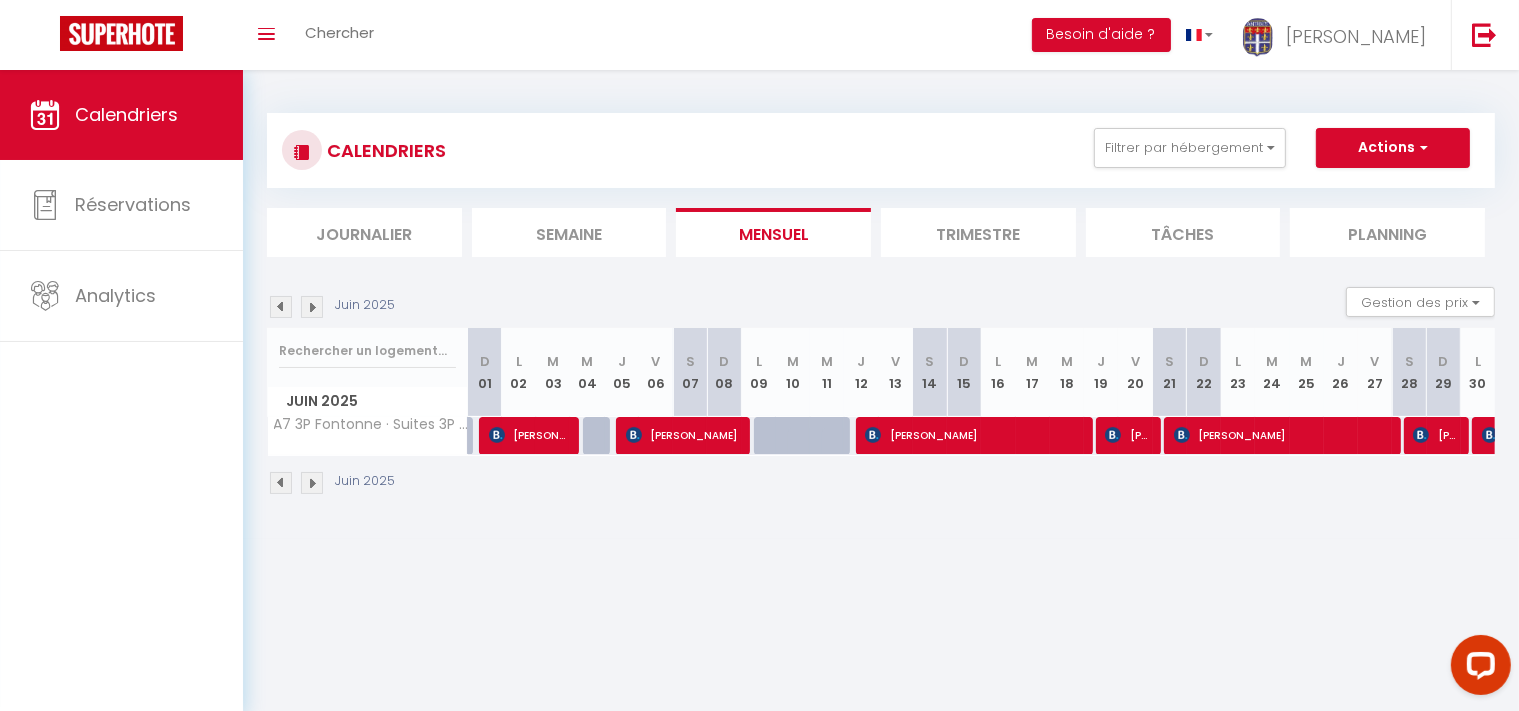 click at bounding box center [1489, 436] 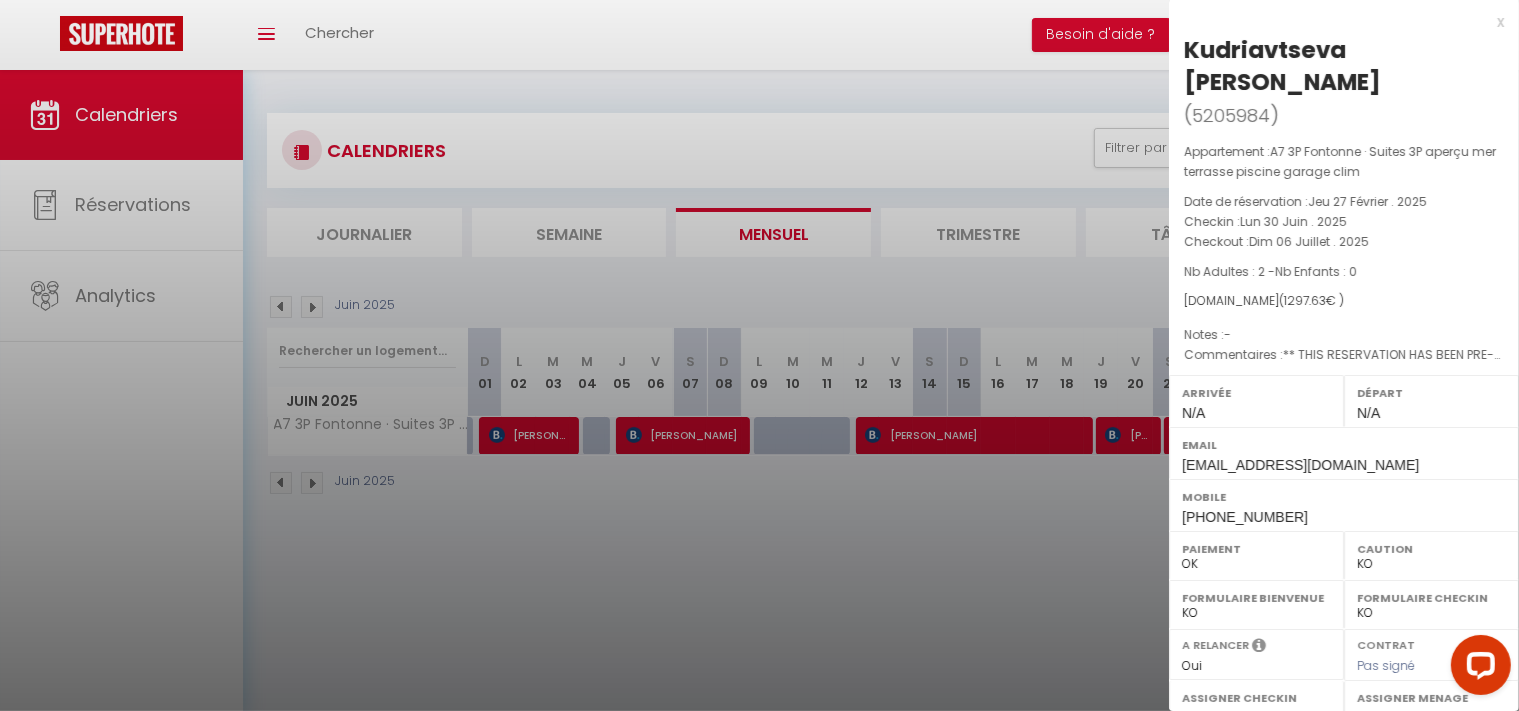 click at bounding box center (759, 355) 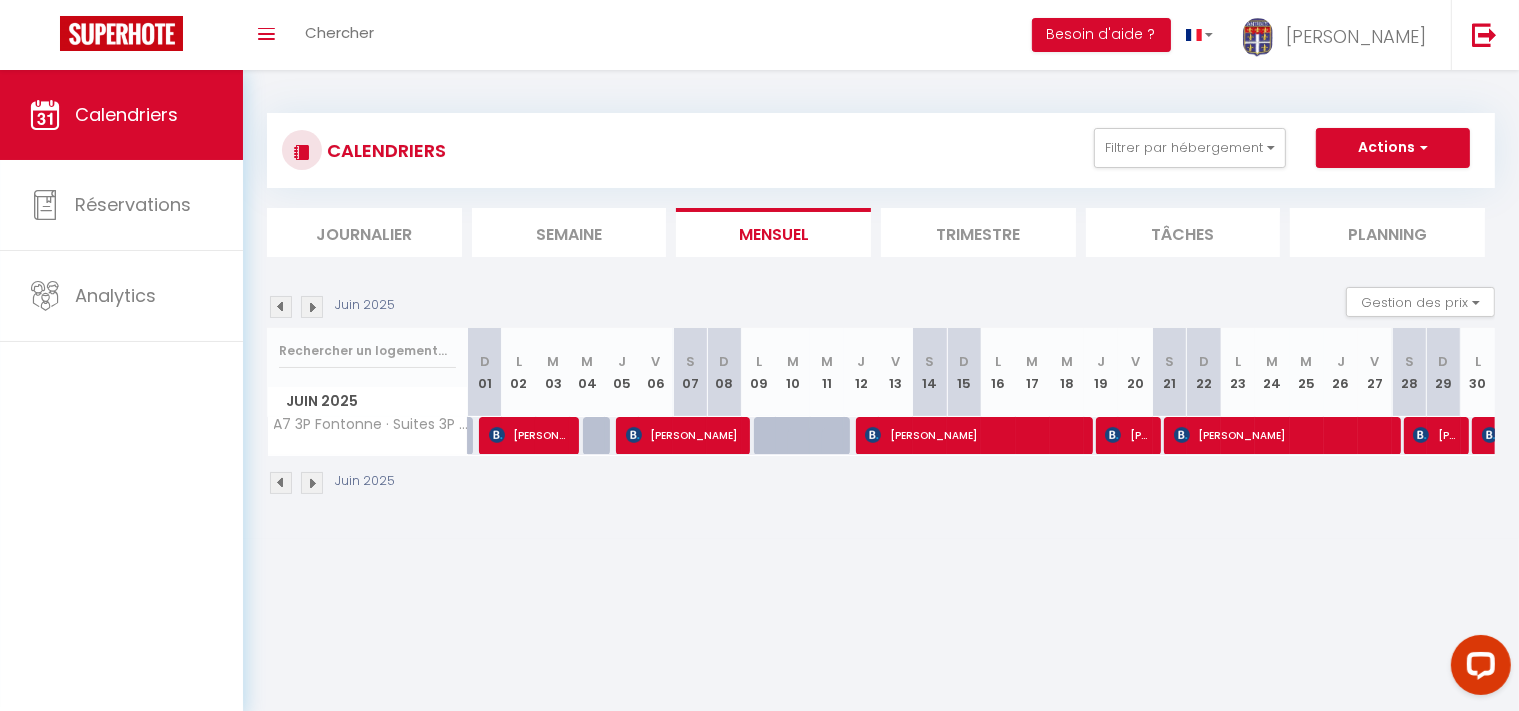 click at bounding box center (312, 307) 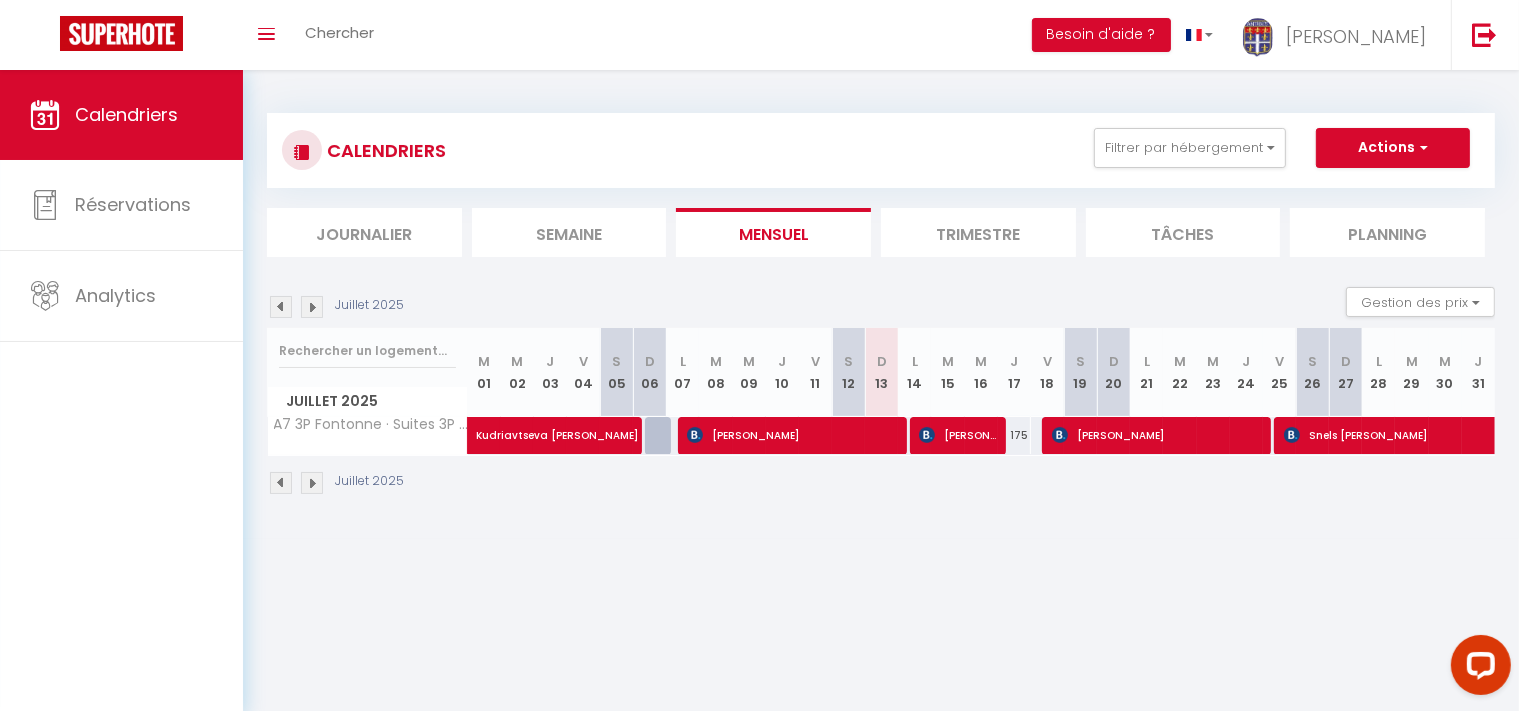 click at bounding box center (695, 435) 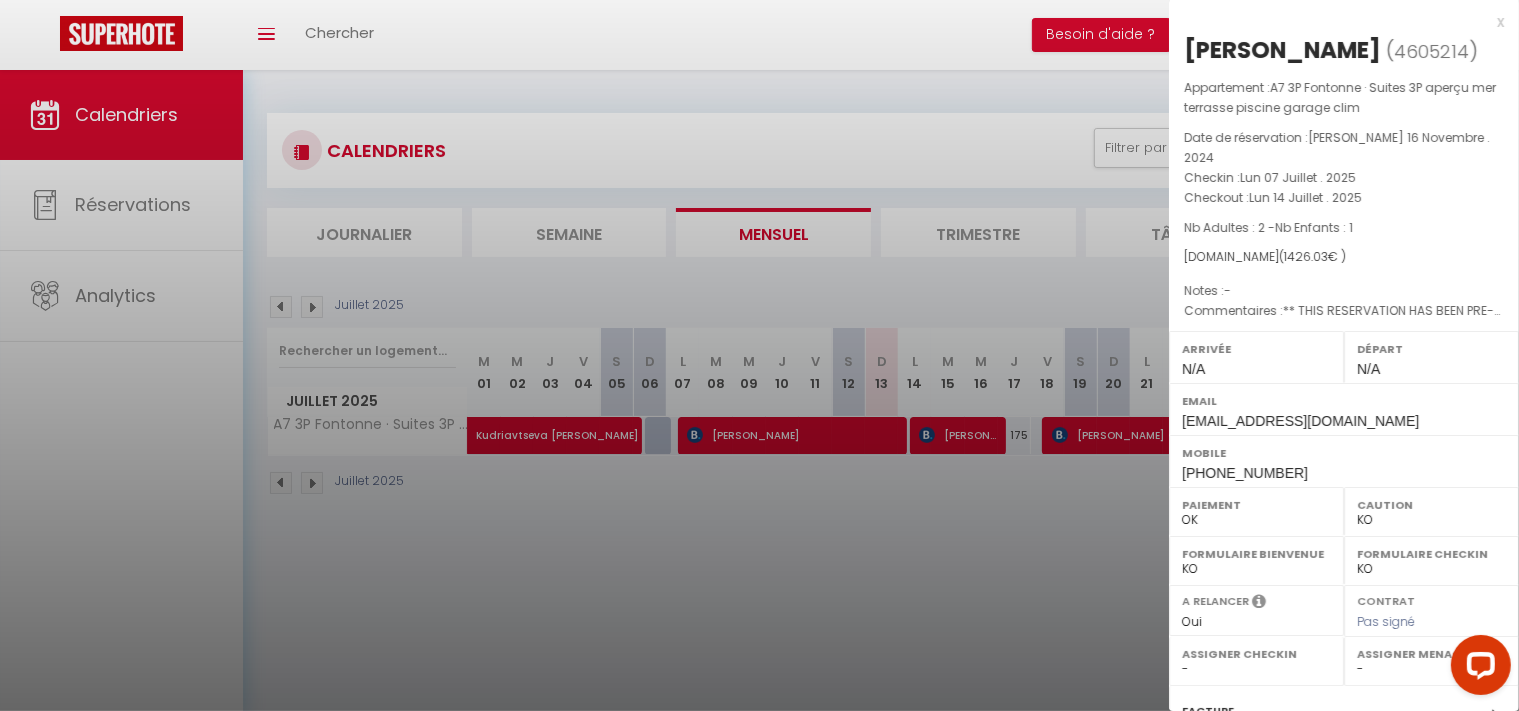 click at bounding box center [759, 355] 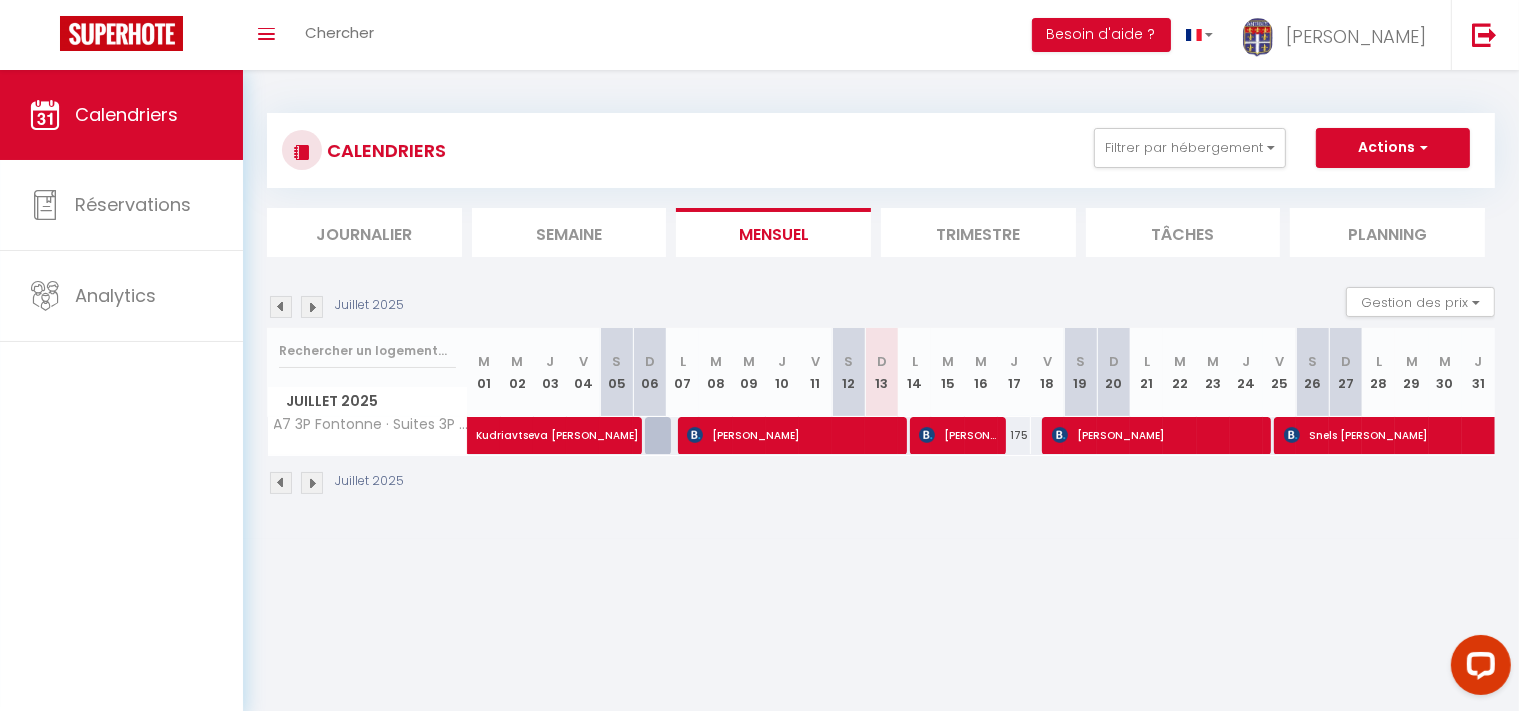click at bounding box center [927, 435] 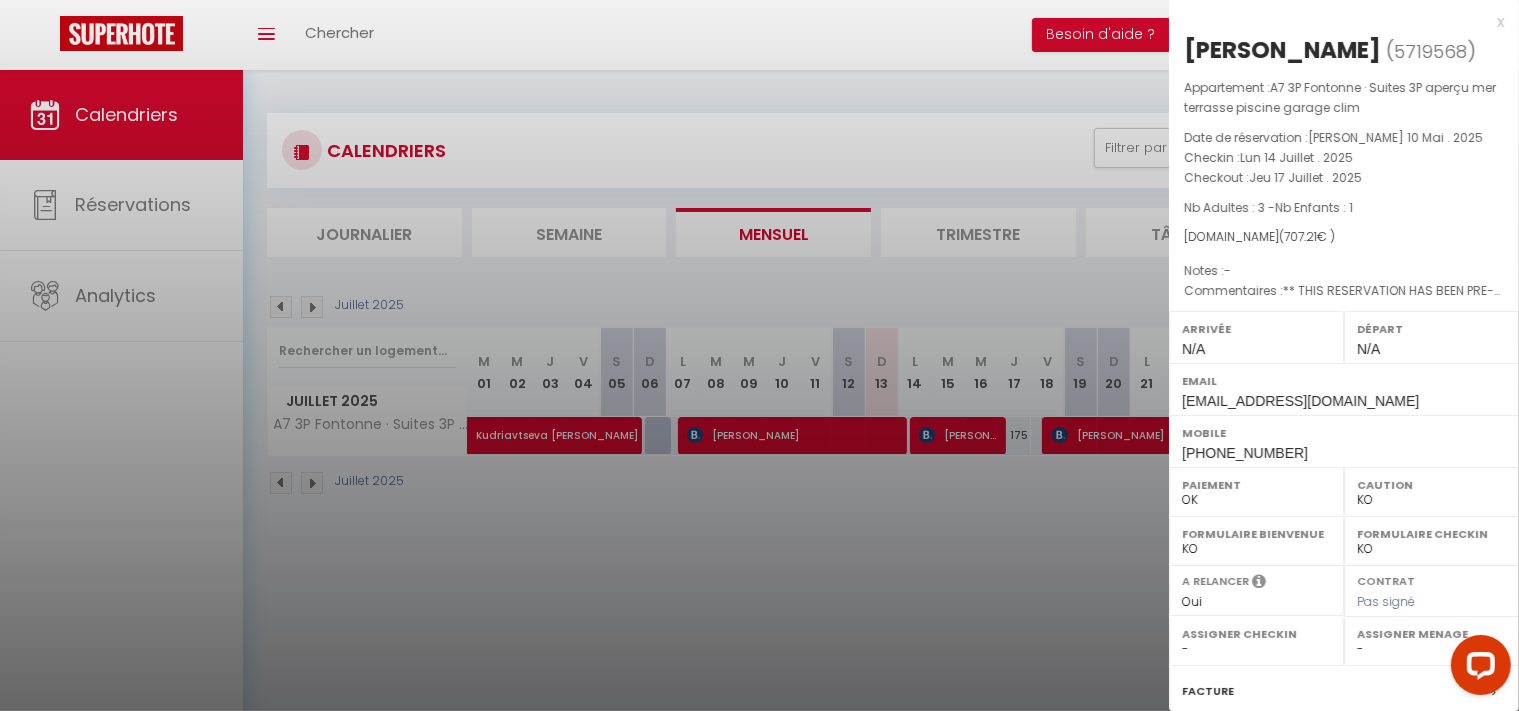 click at bounding box center (759, 355) 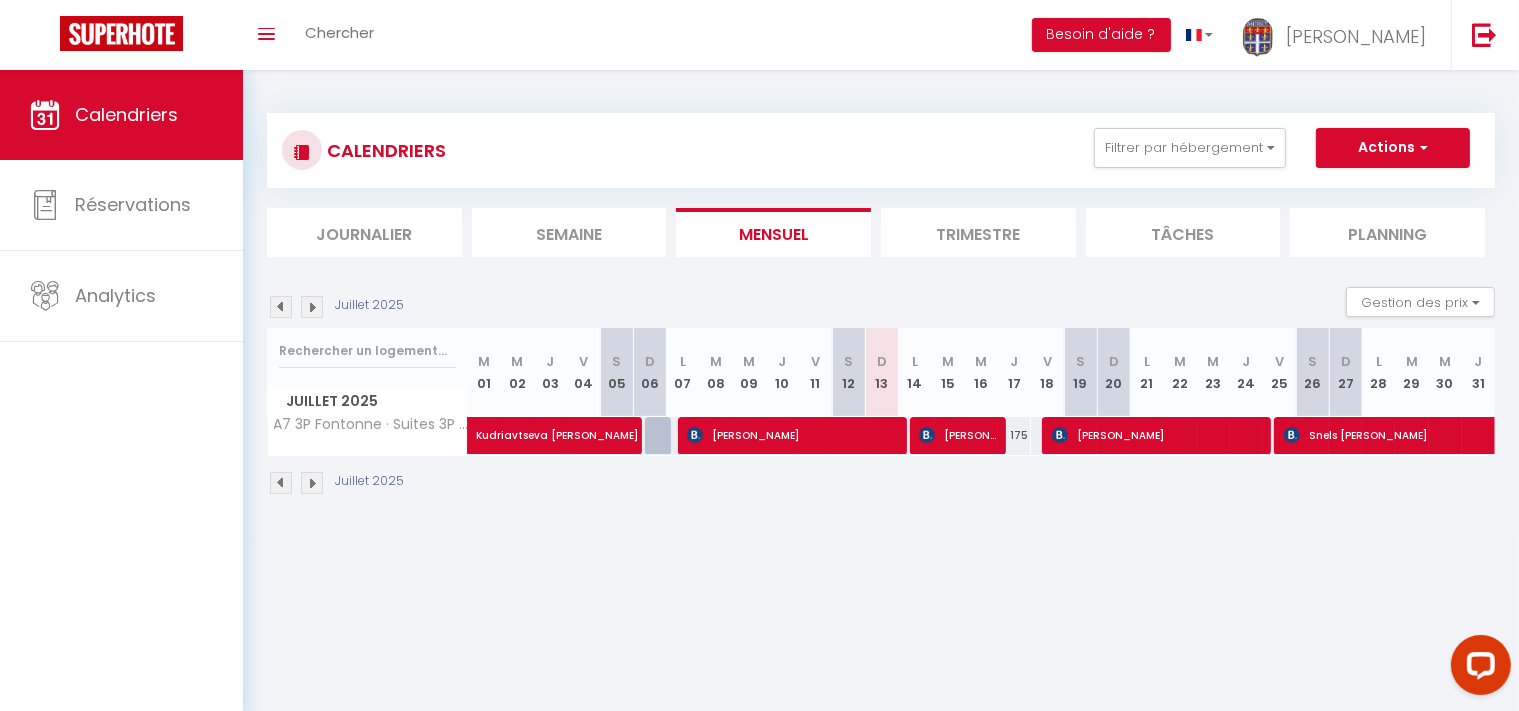 click at bounding box center (1060, 435) 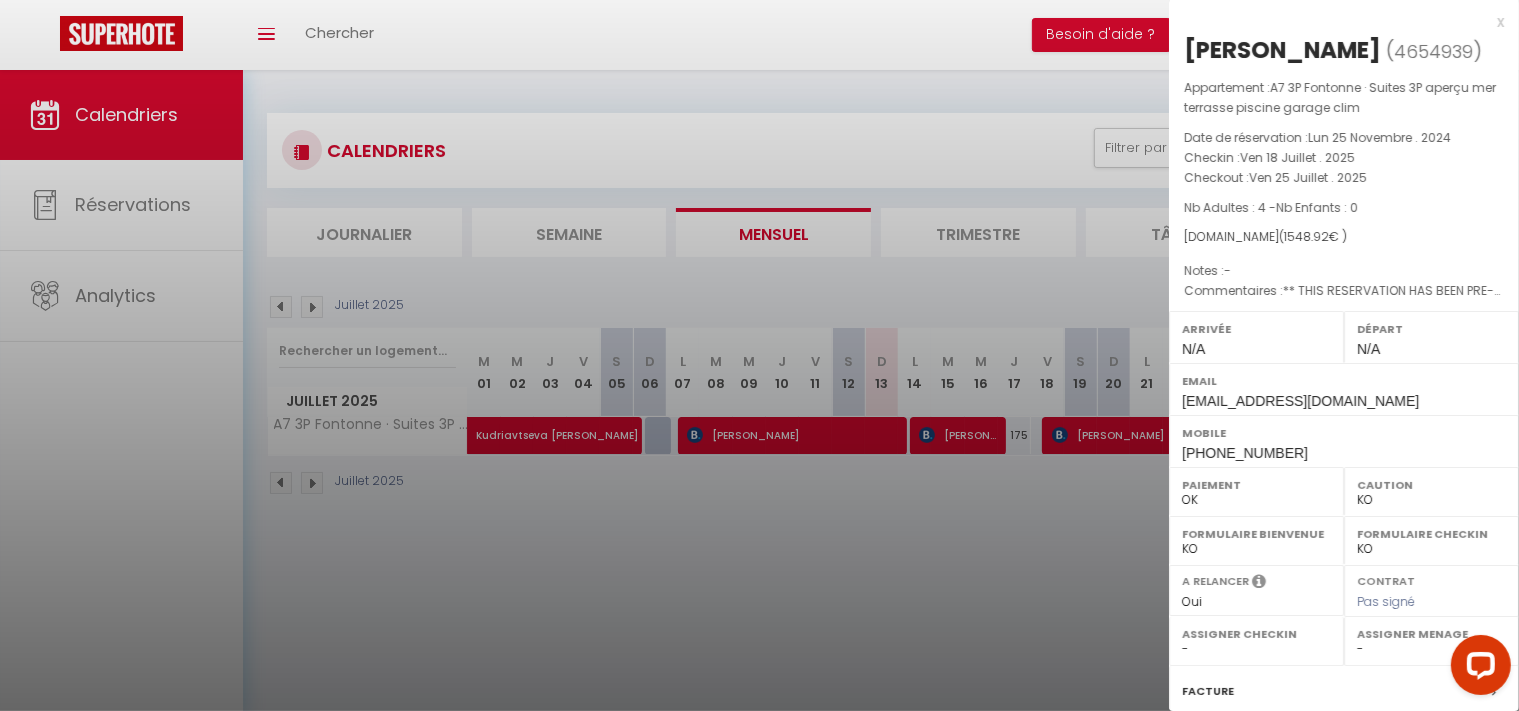 click at bounding box center (759, 355) 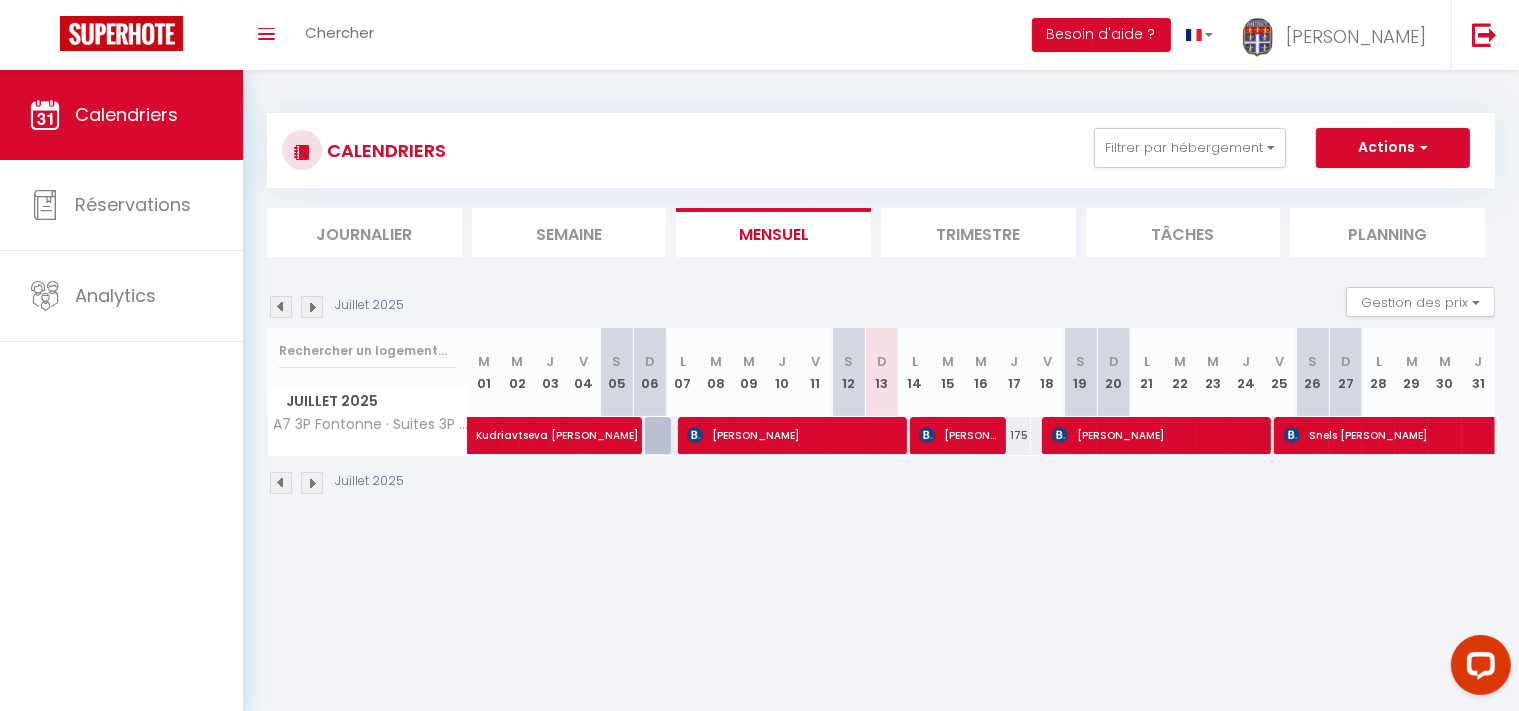 click at bounding box center (1292, 435) 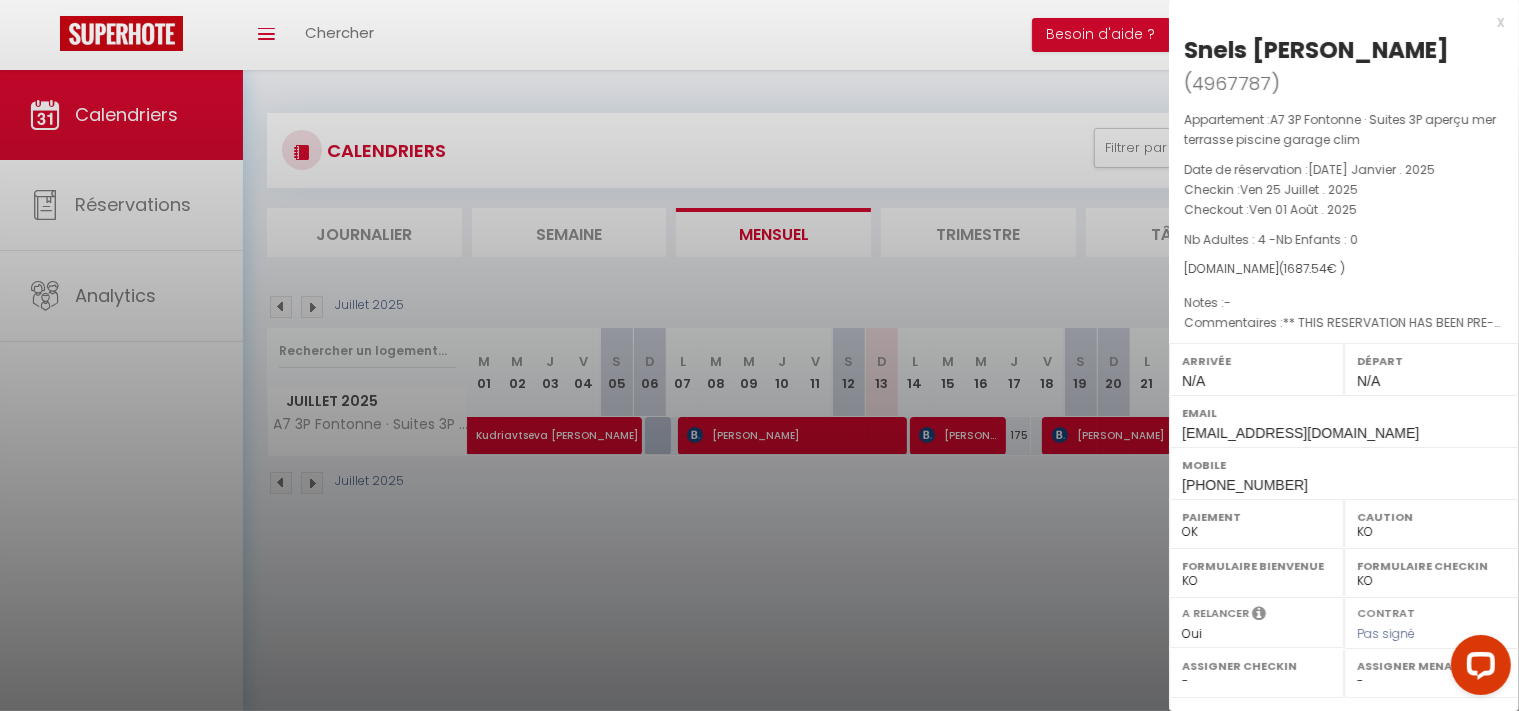 click at bounding box center (759, 355) 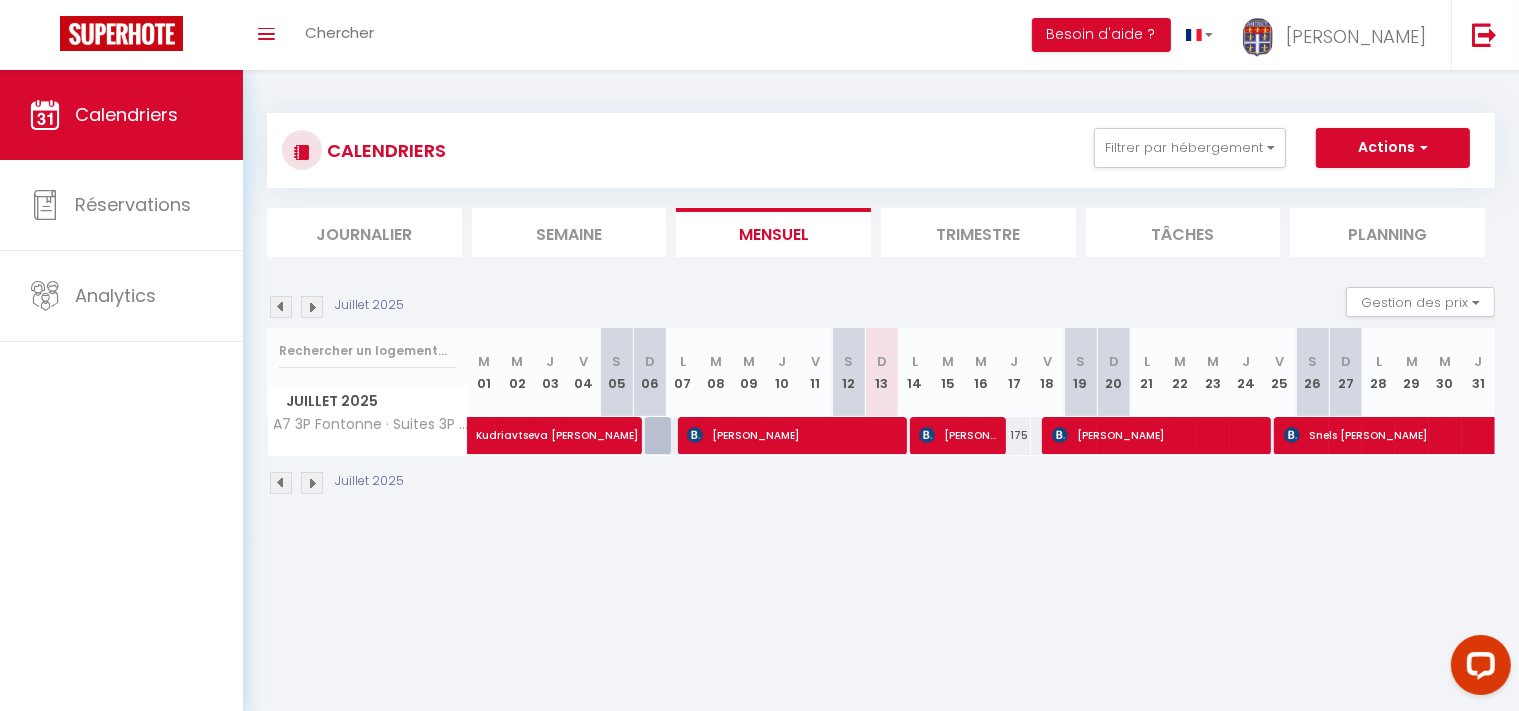 click at bounding box center [312, 307] 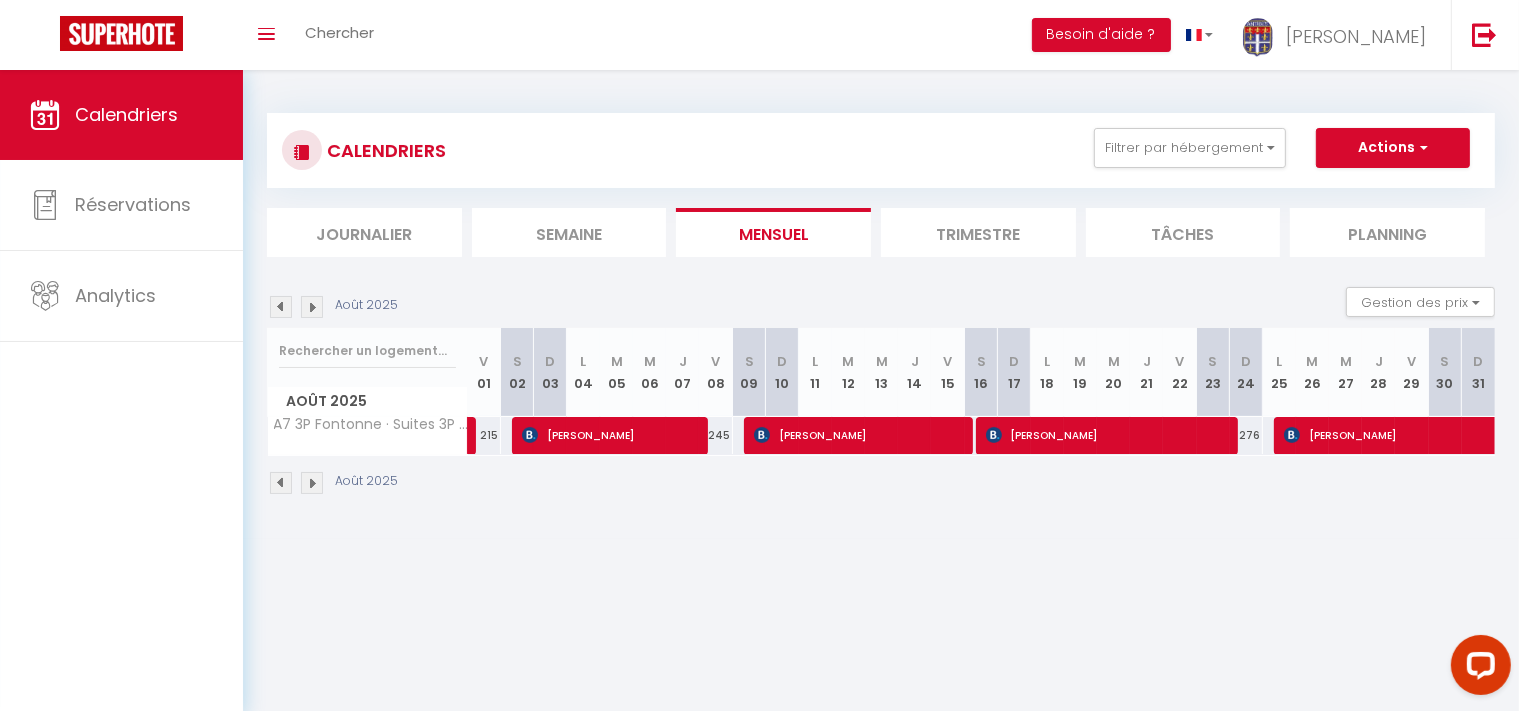click at bounding box center (281, 307) 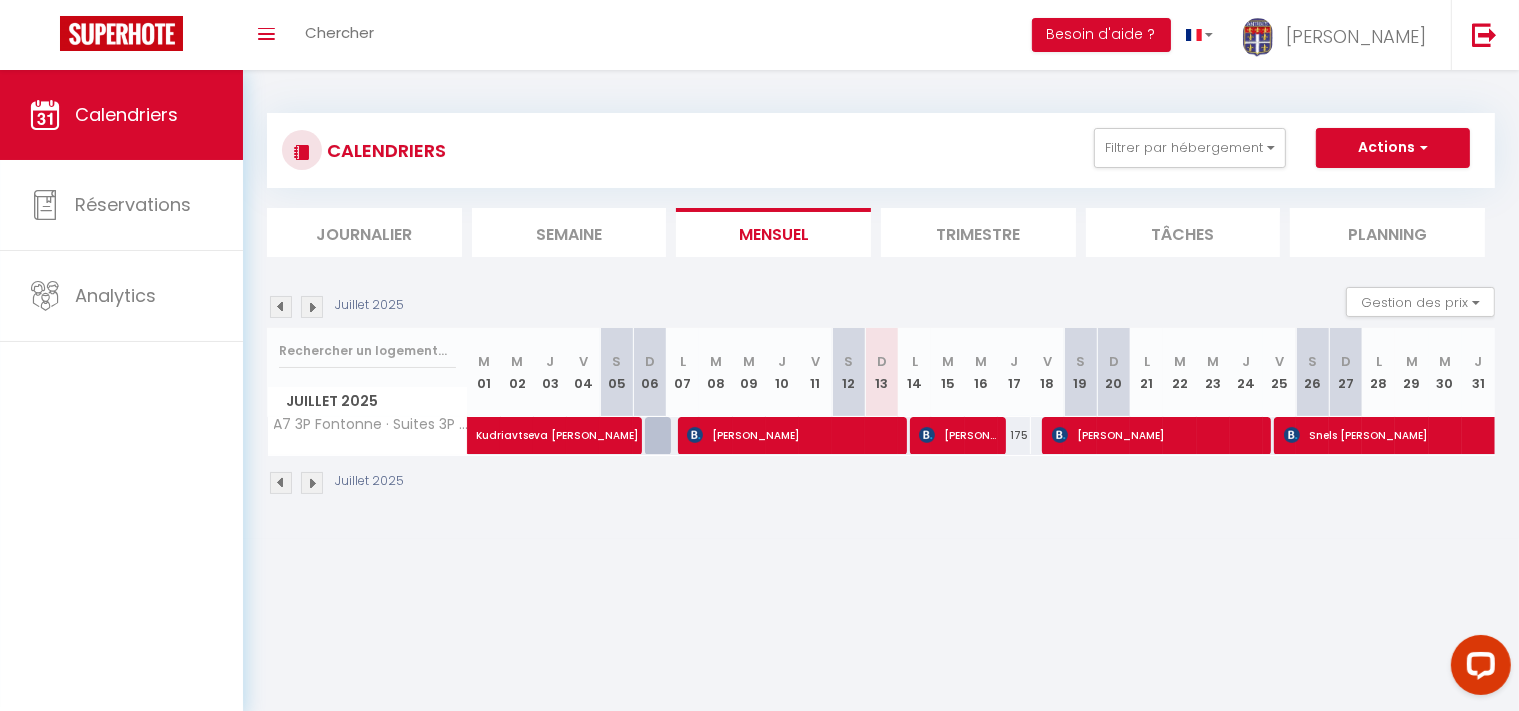 click at bounding box center [312, 307] 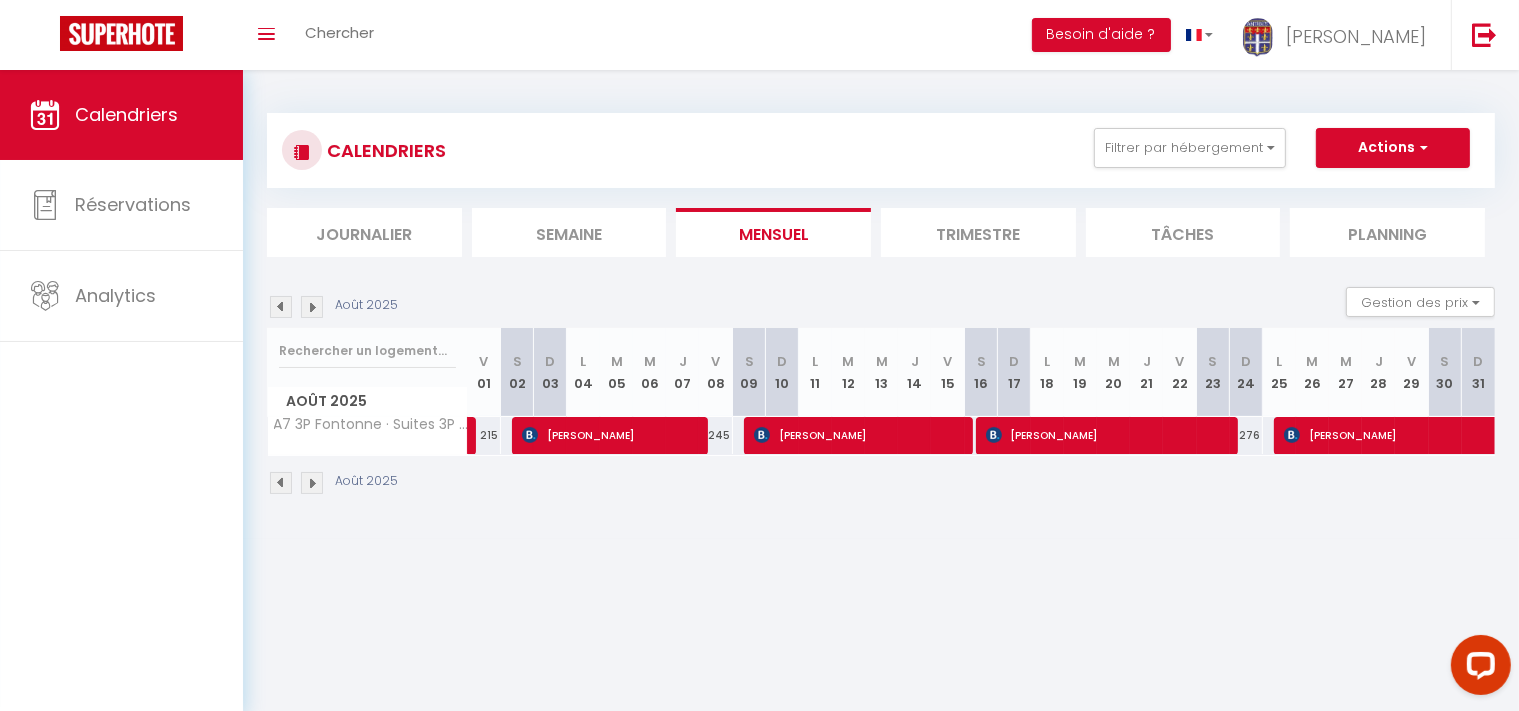 click at bounding box center (281, 307) 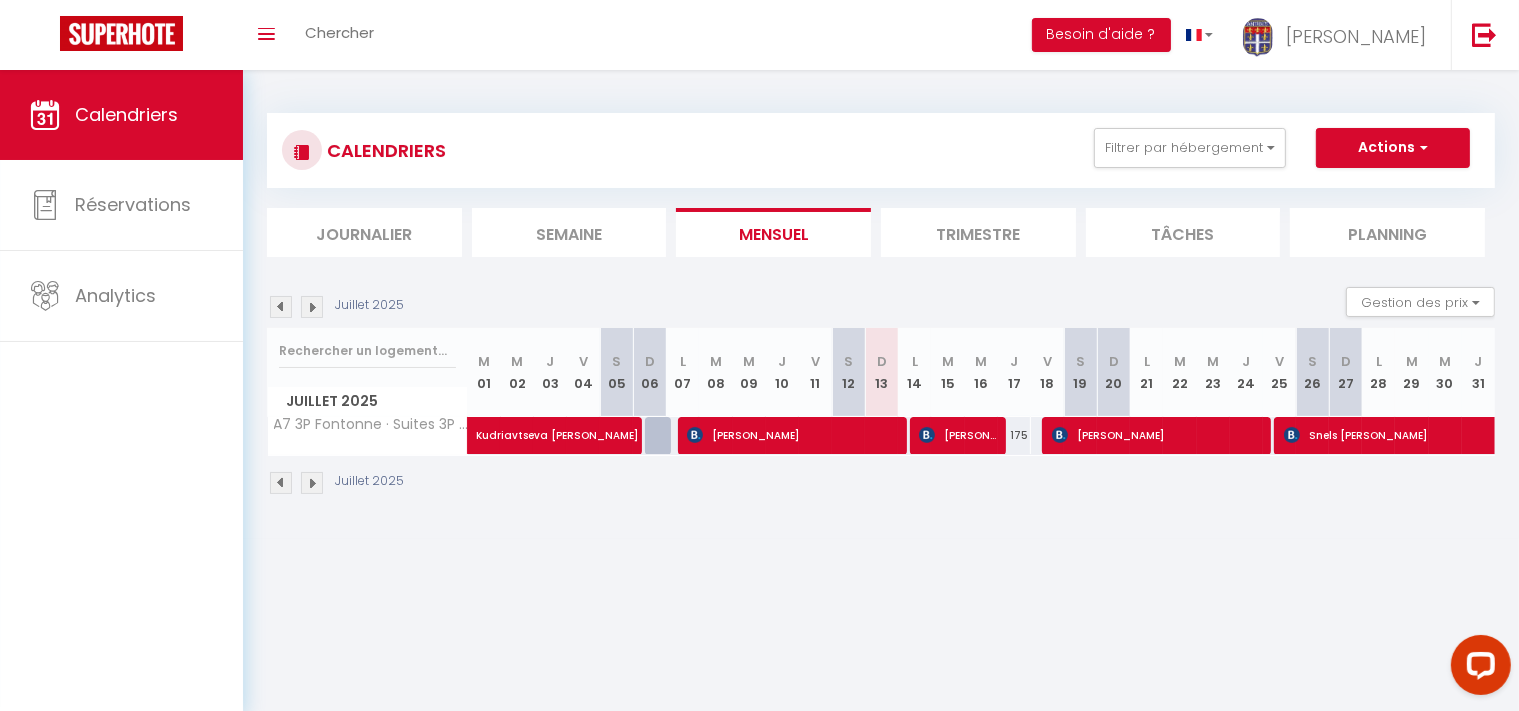 click at bounding box center [312, 307] 